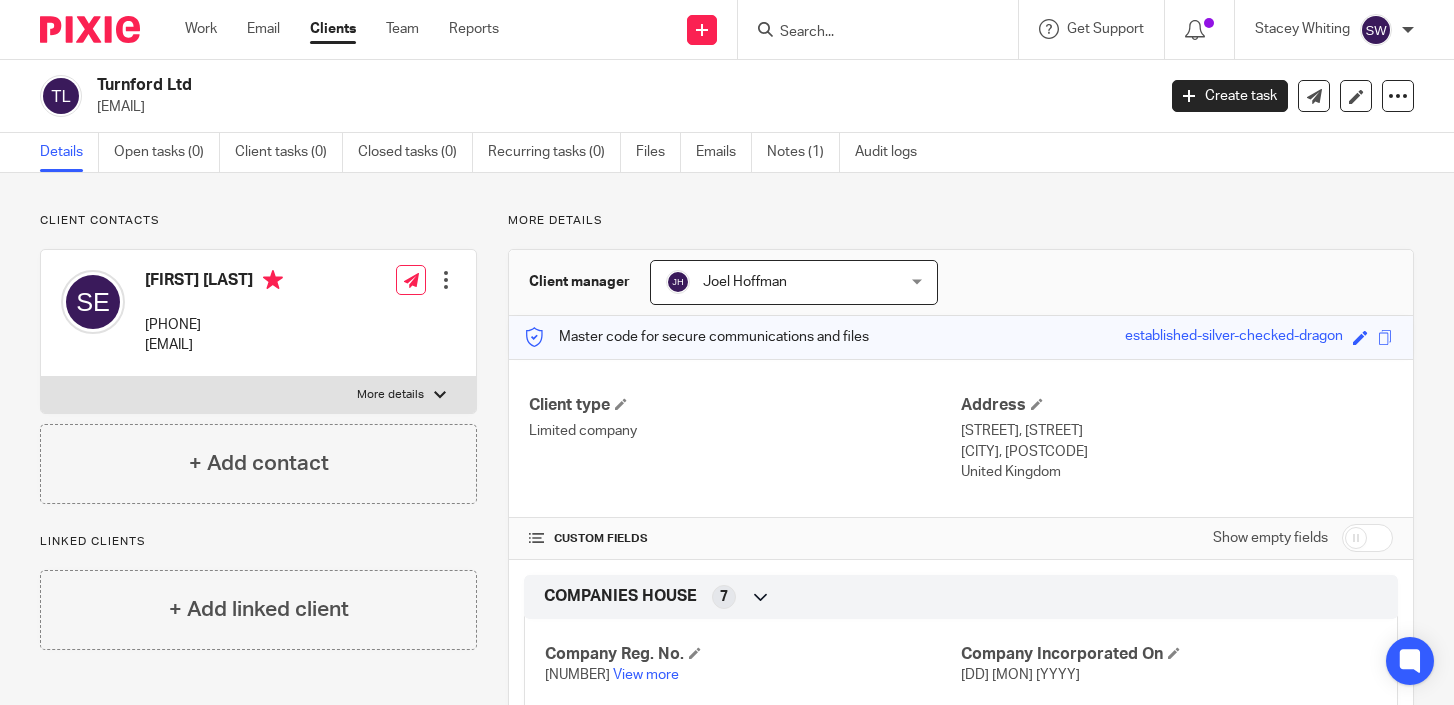 click at bounding box center [868, 33] 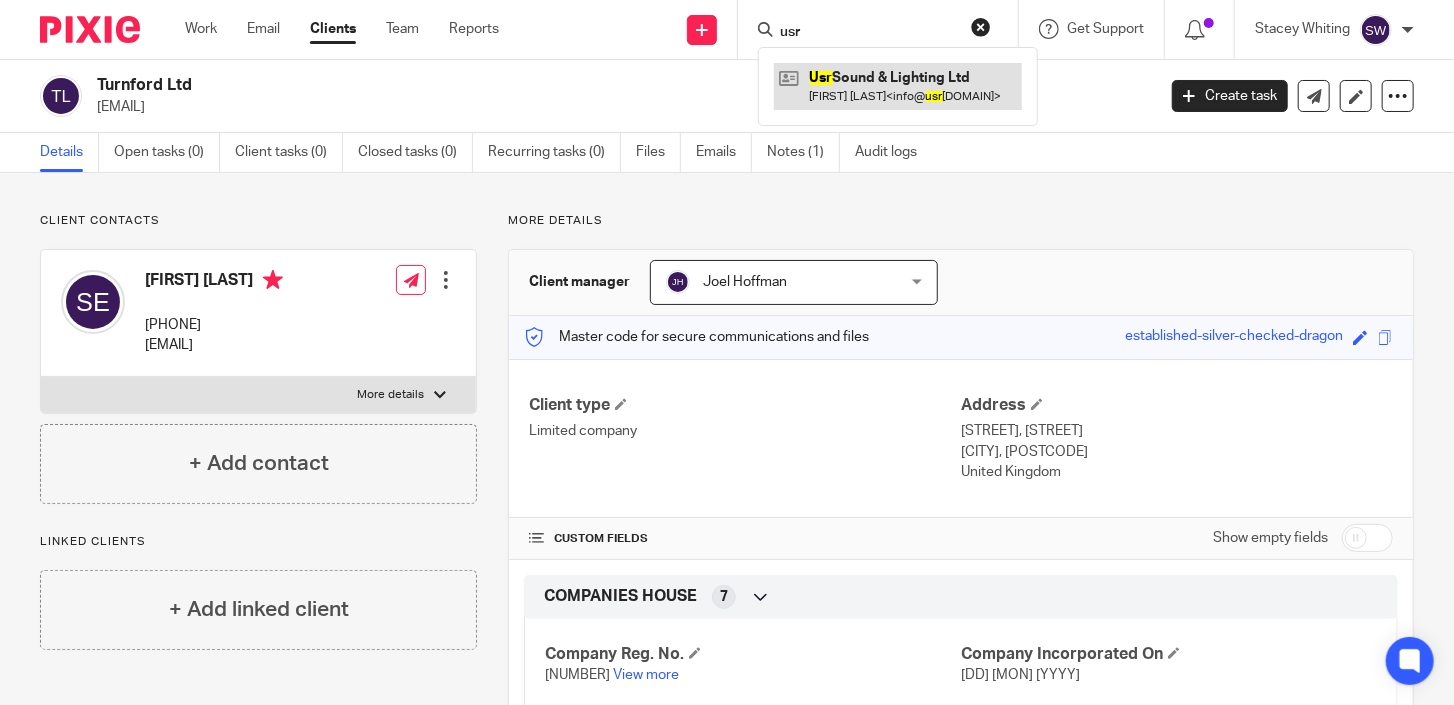type on "usr" 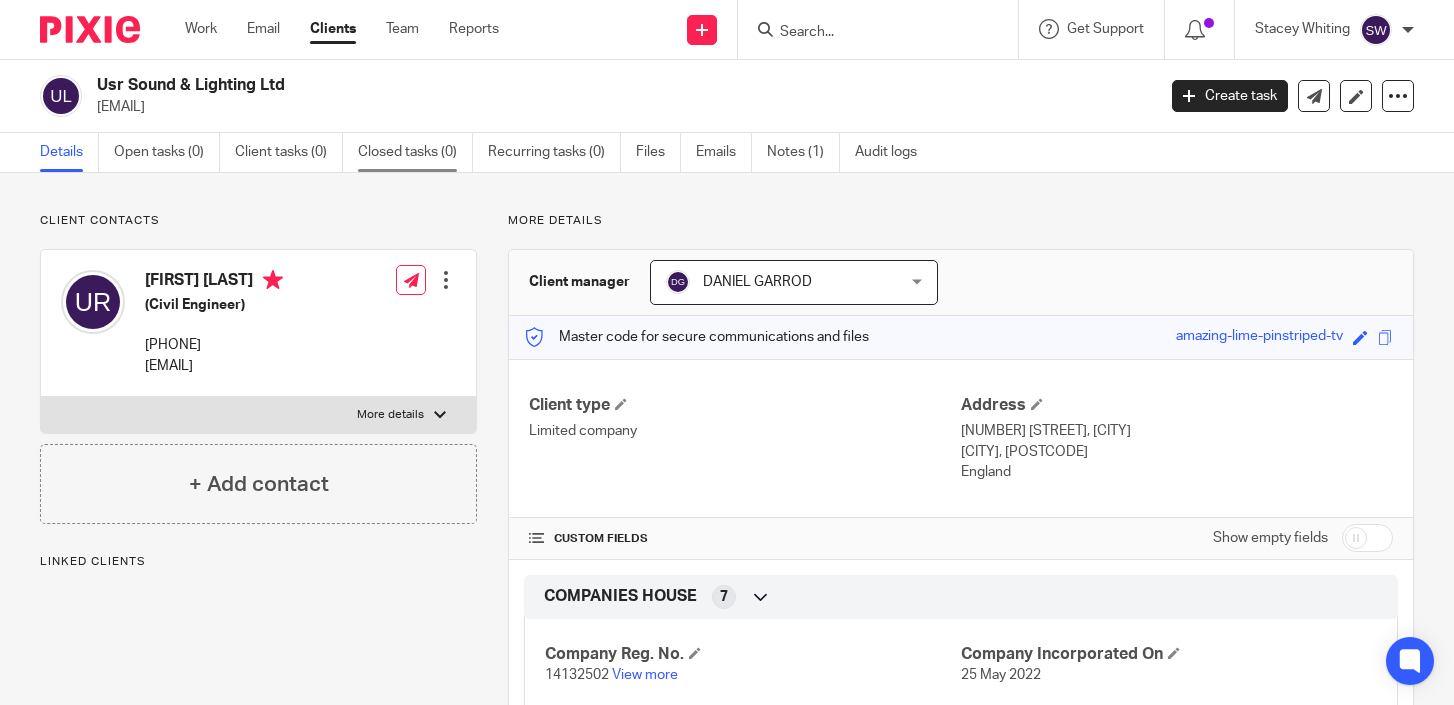 scroll, scrollTop: 0, scrollLeft: 0, axis: both 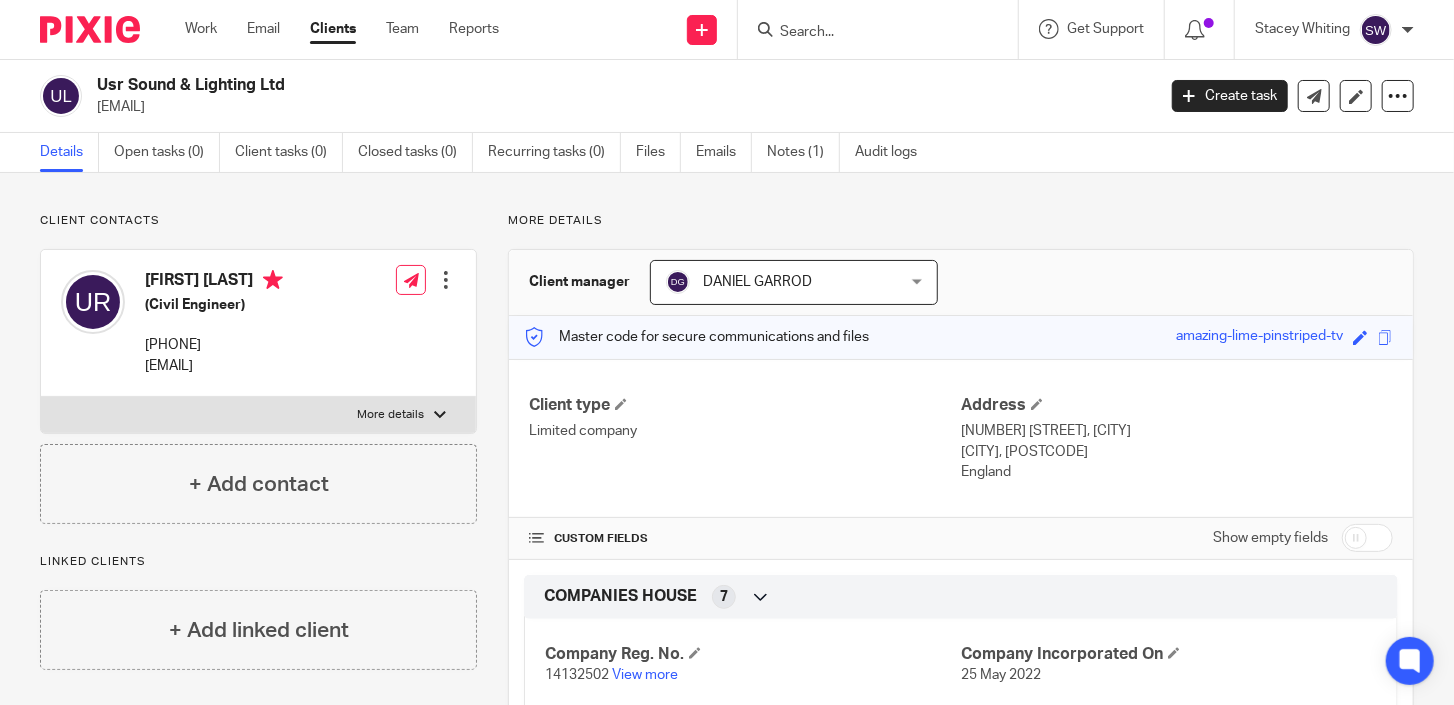 click at bounding box center (884, 29) 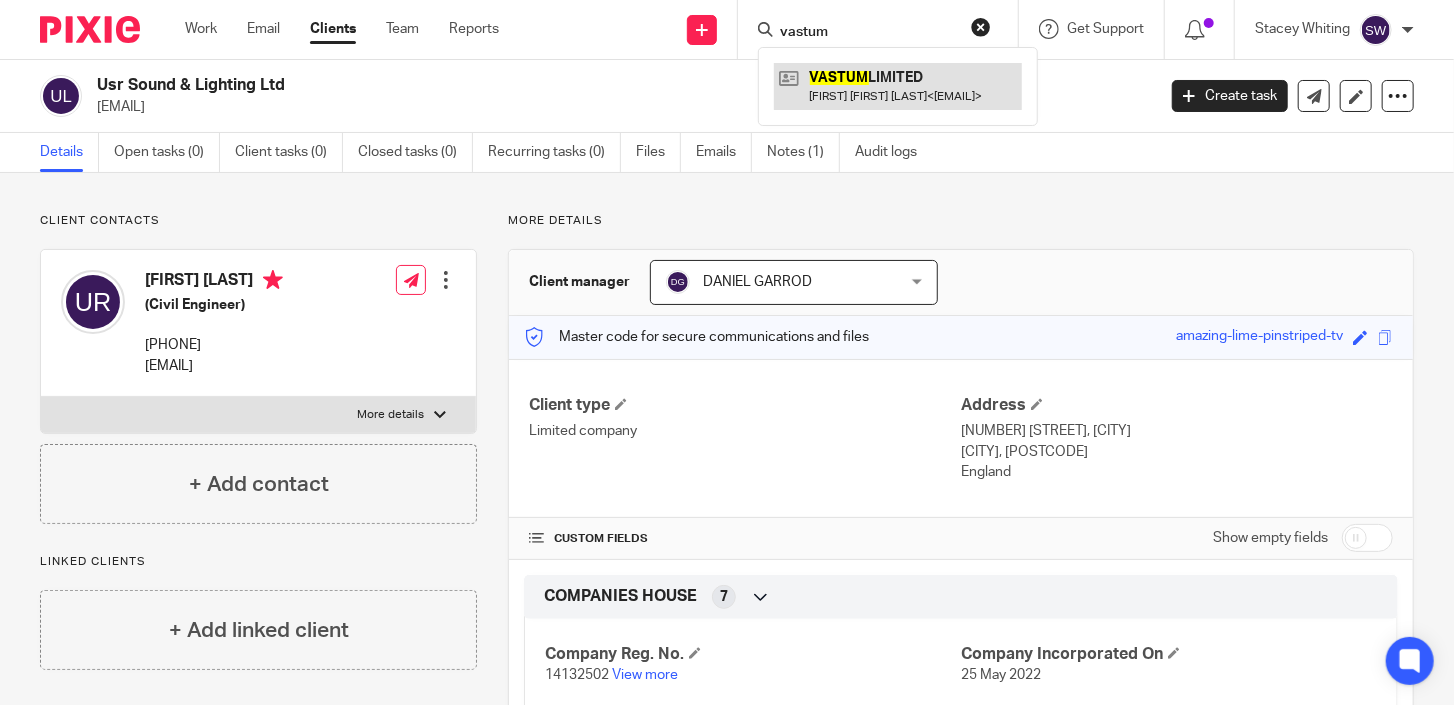 type on "vastum" 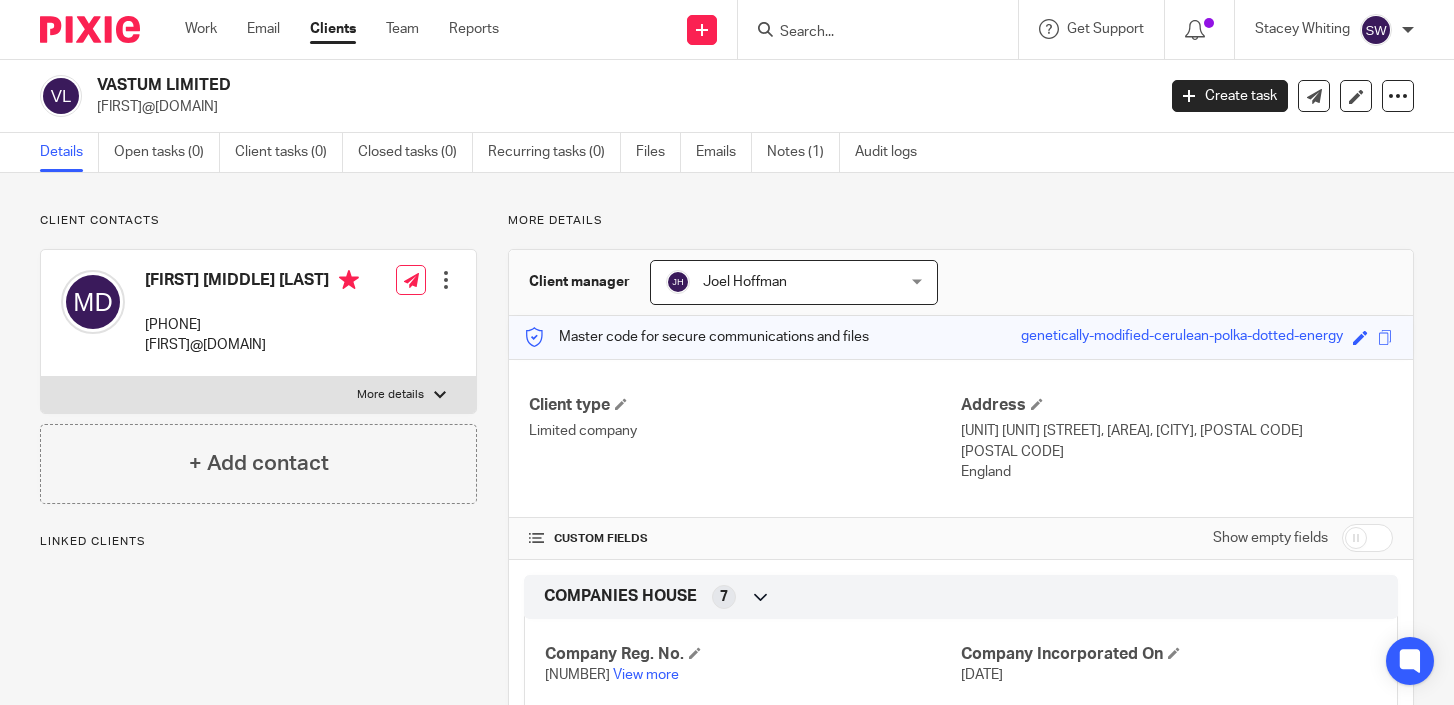 scroll, scrollTop: 0, scrollLeft: 0, axis: both 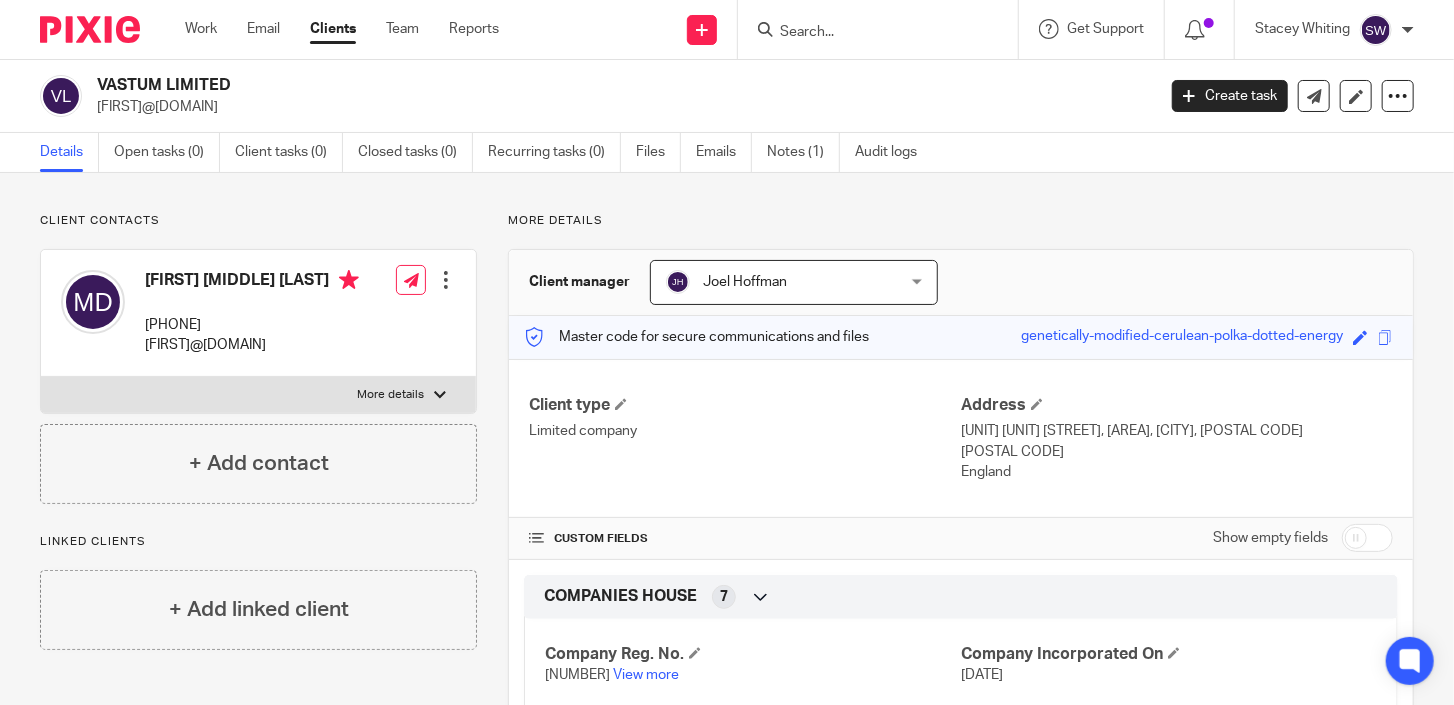 click at bounding box center (868, 33) 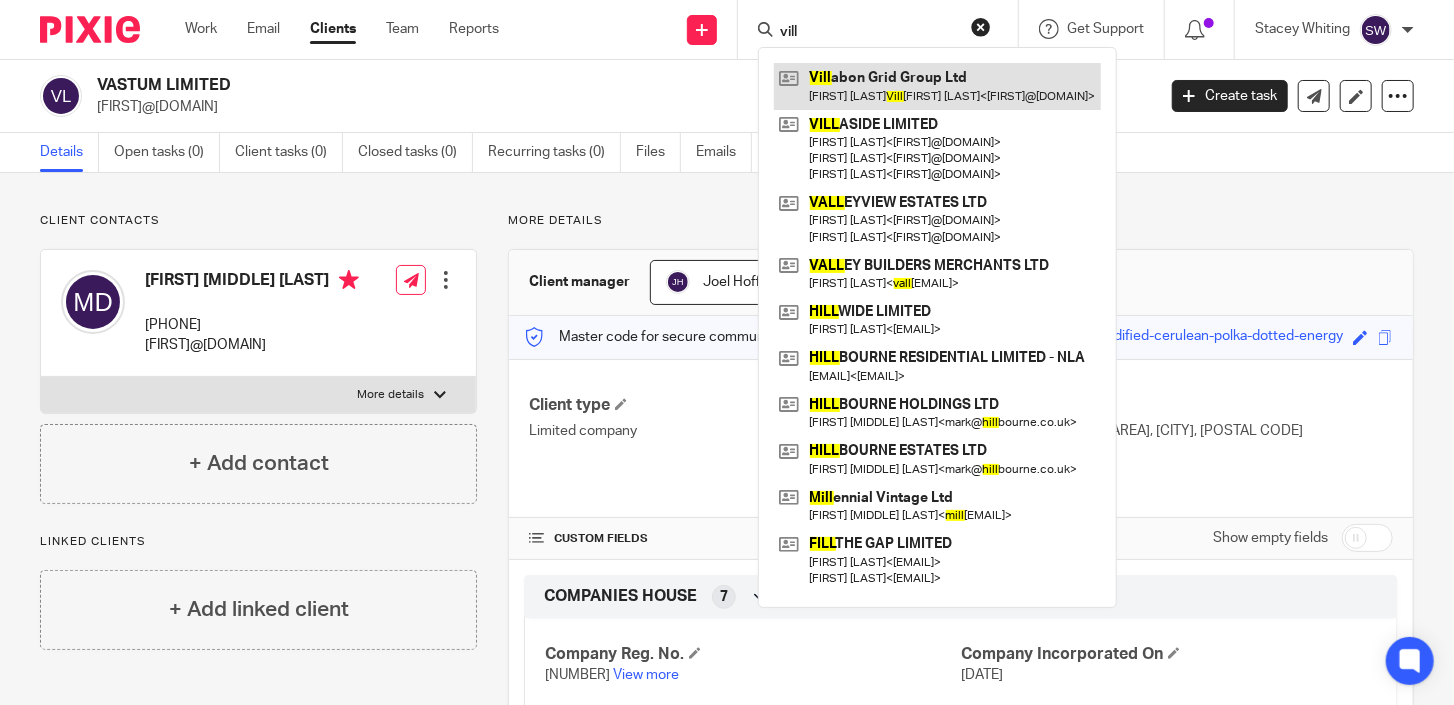 type on "vill" 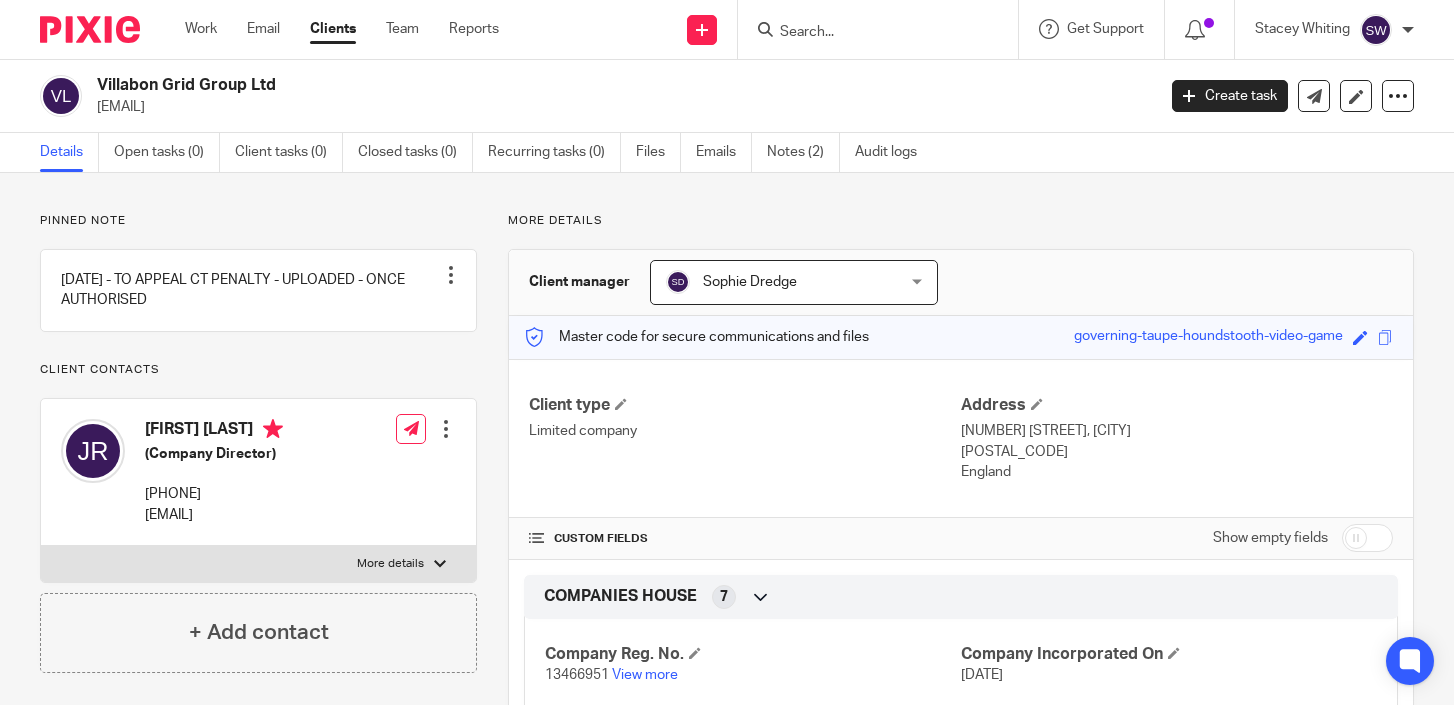 scroll, scrollTop: 0, scrollLeft: 0, axis: both 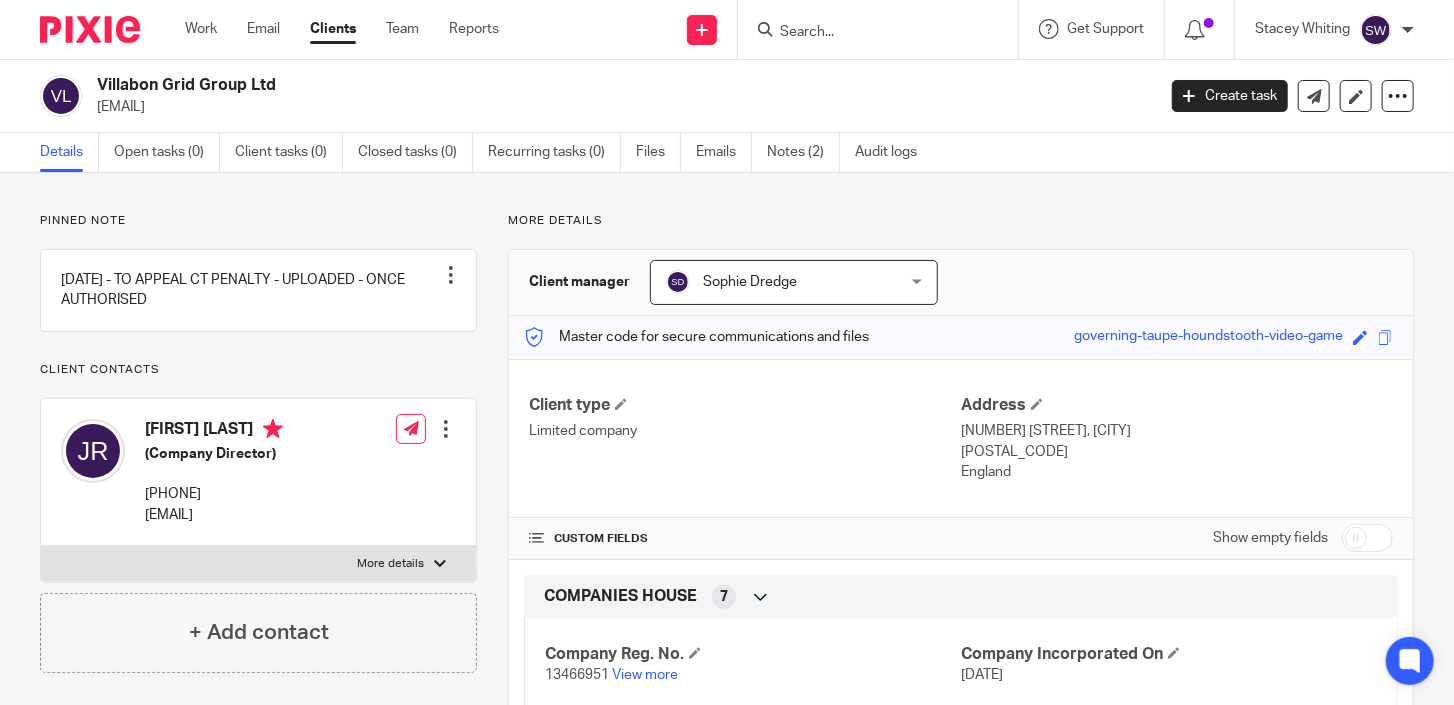 click at bounding box center (868, 33) 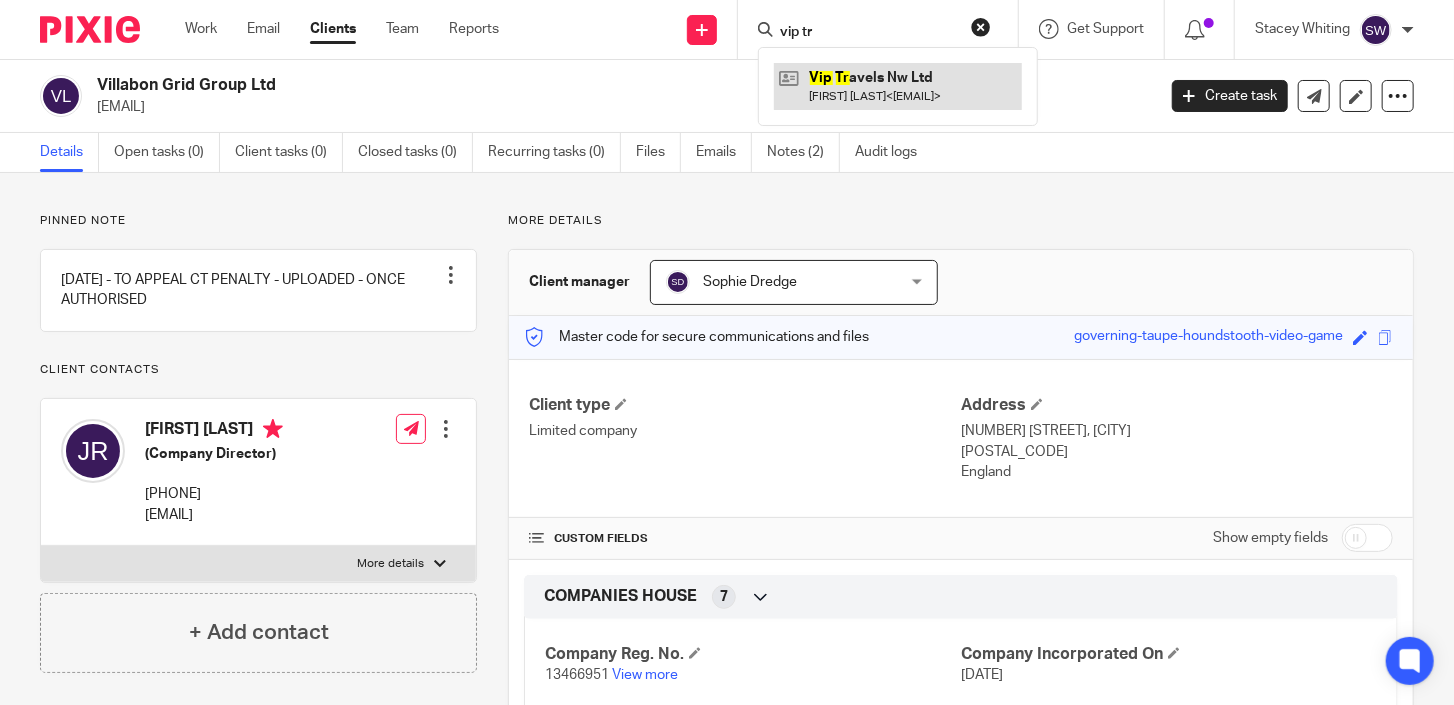 type on "vip tr" 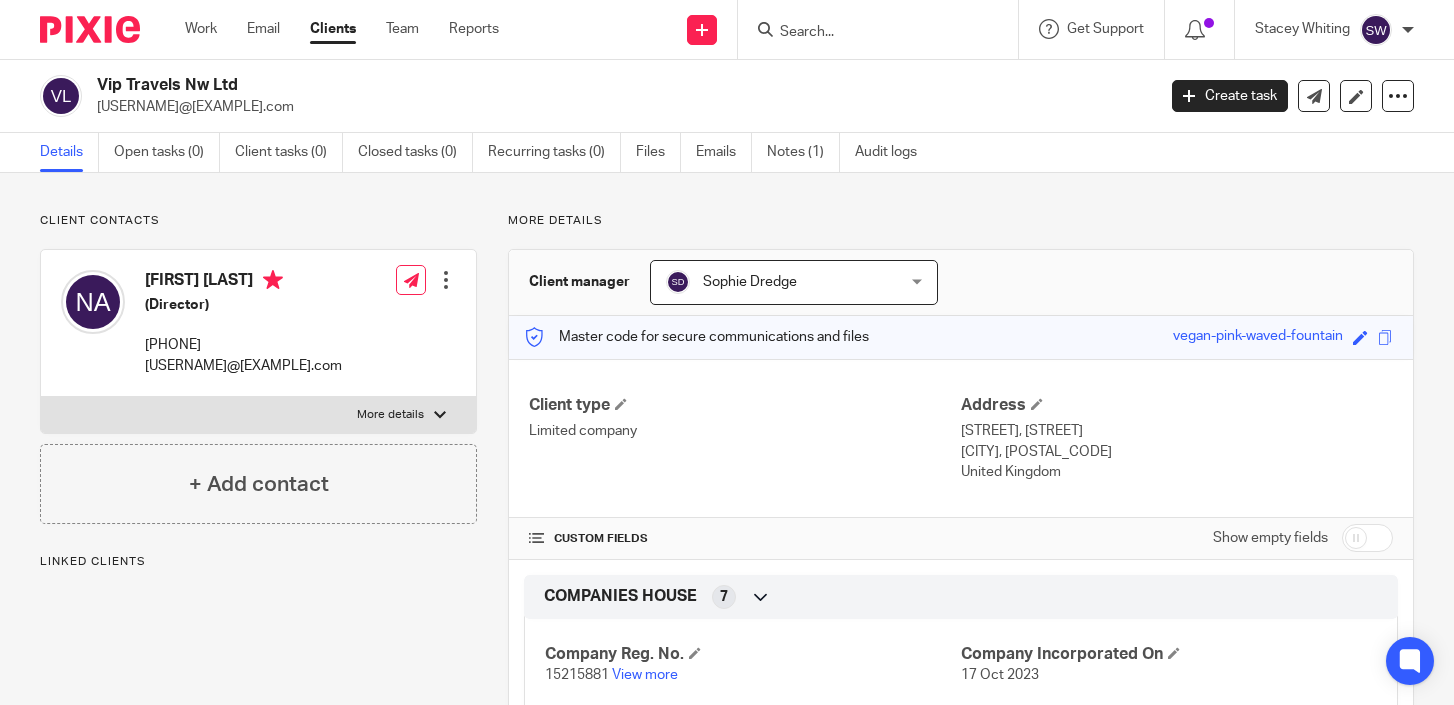 scroll, scrollTop: 0, scrollLeft: 0, axis: both 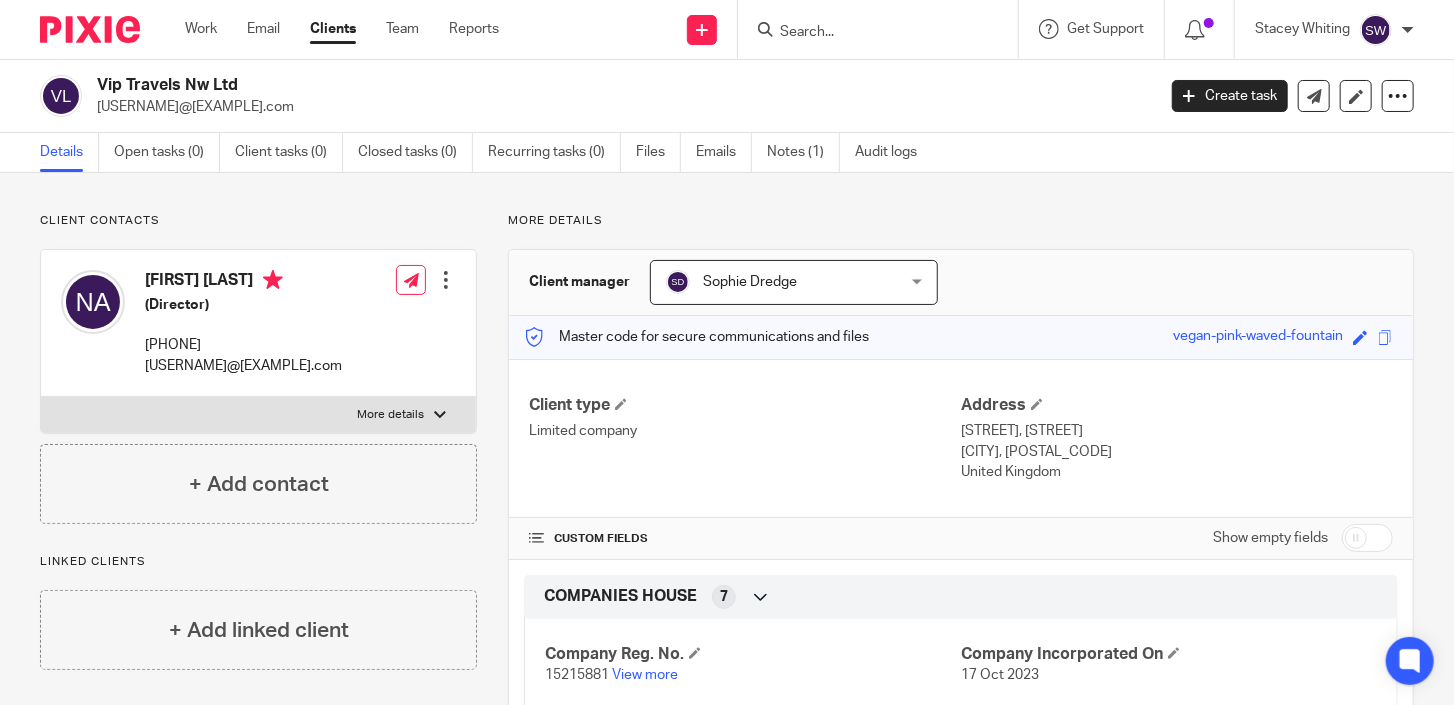 click at bounding box center (868, 33) 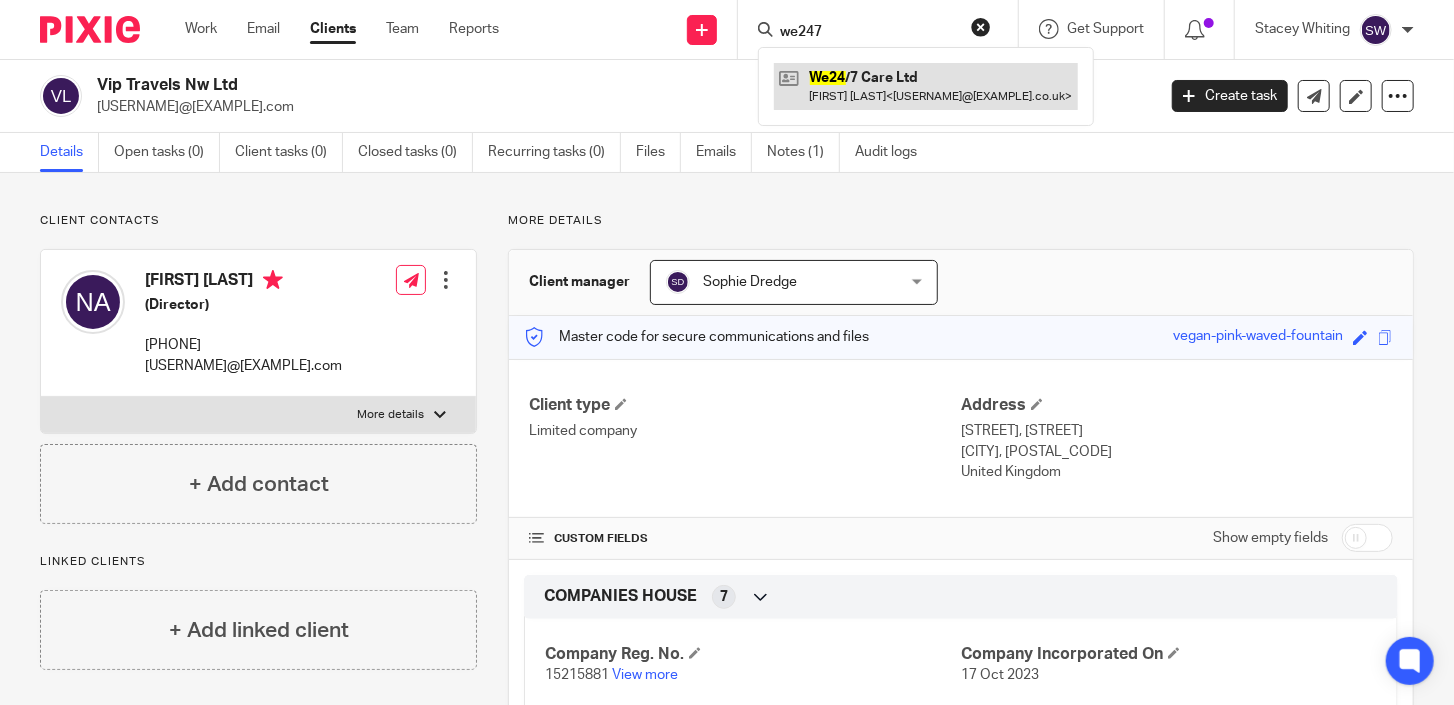 type on "we247" 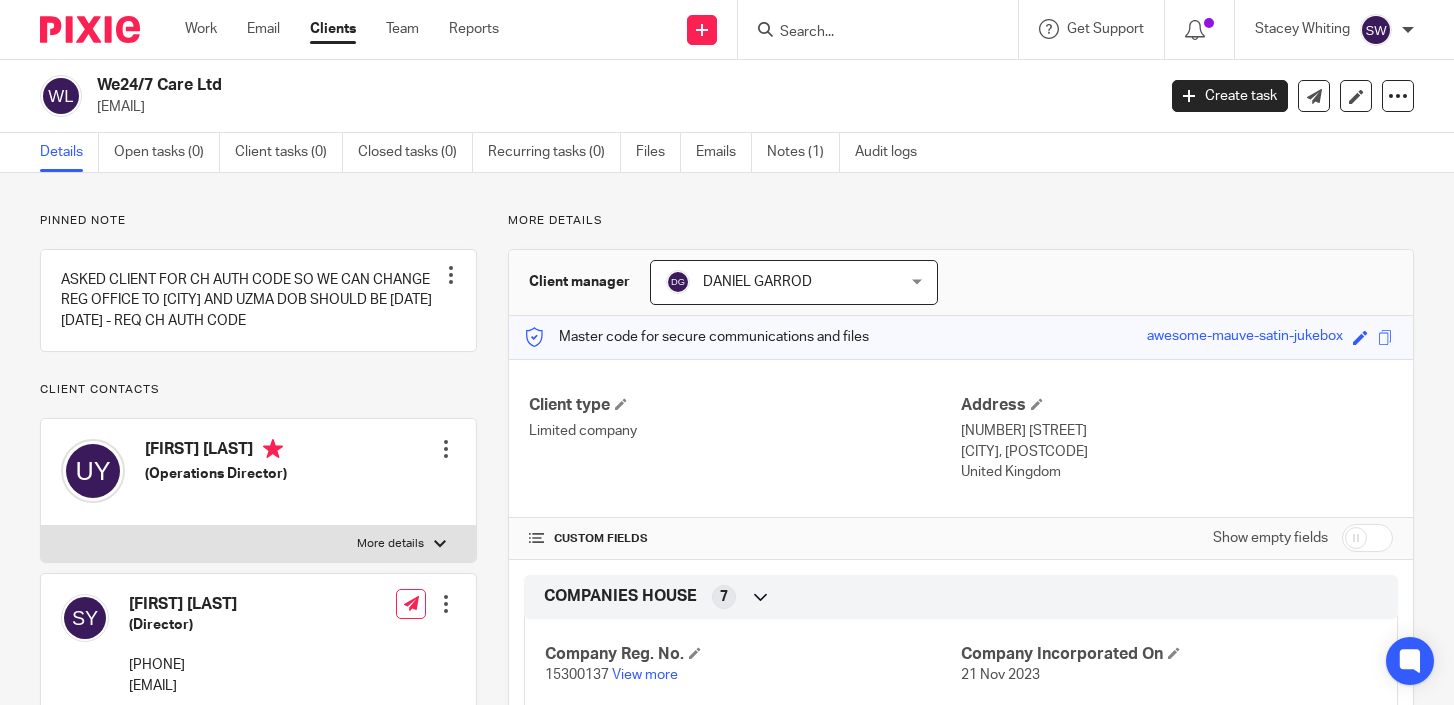 scroll, scrollTop: 0, scrollLeft: 0, axis: both 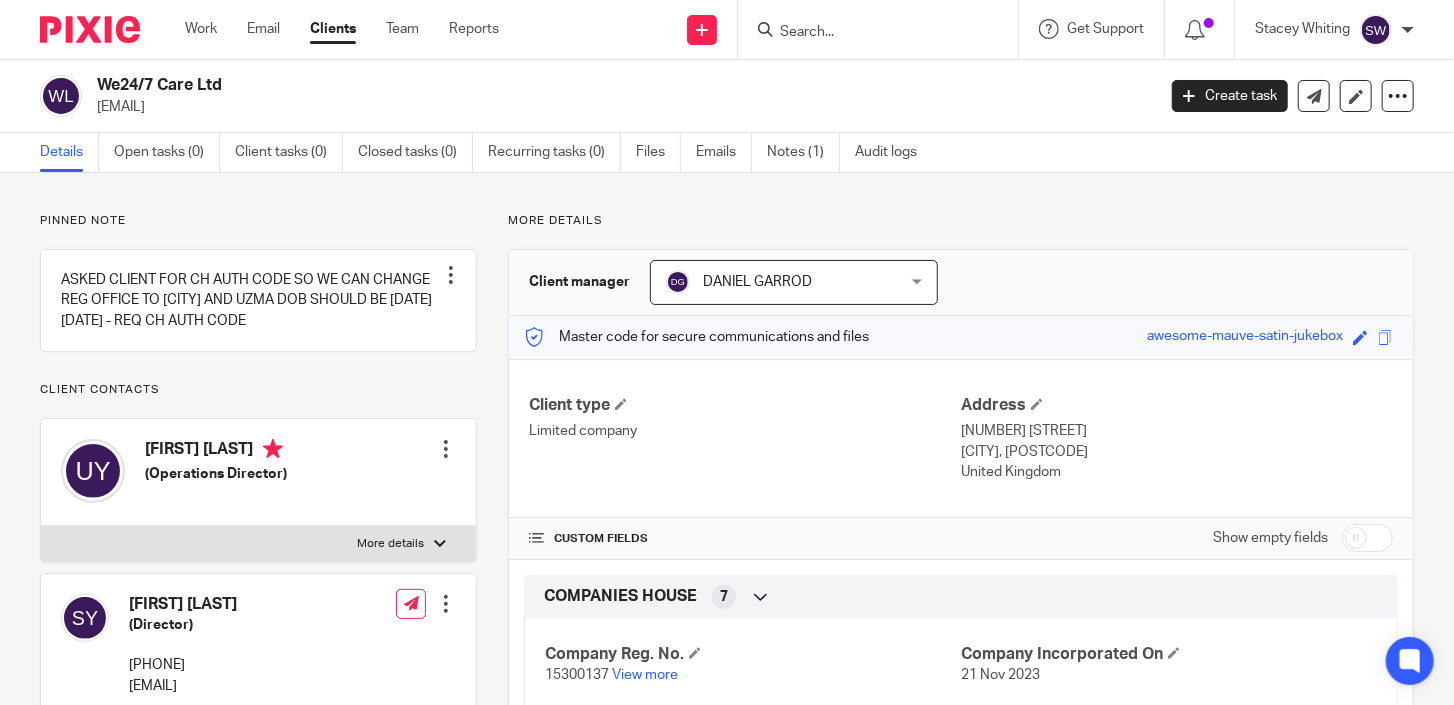 click at bounding box center [868, 33] 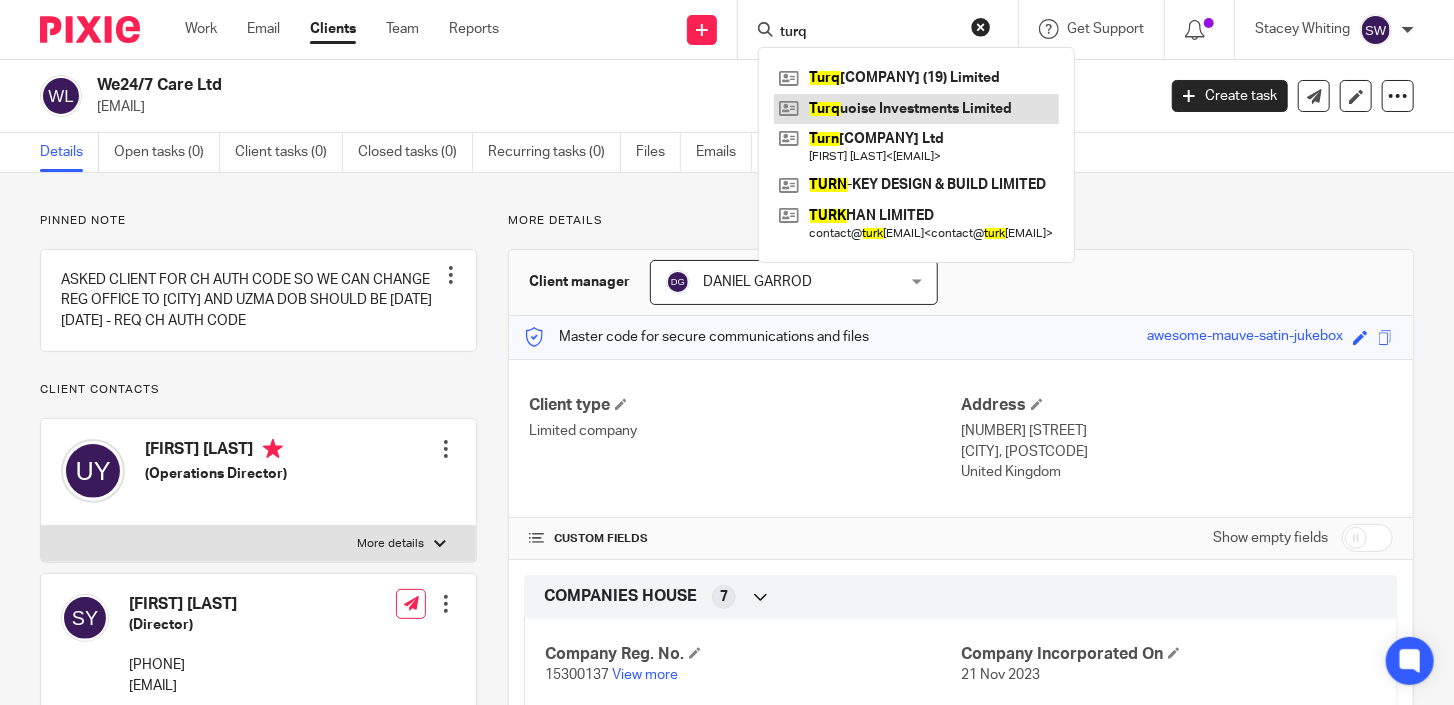 type on "turq" 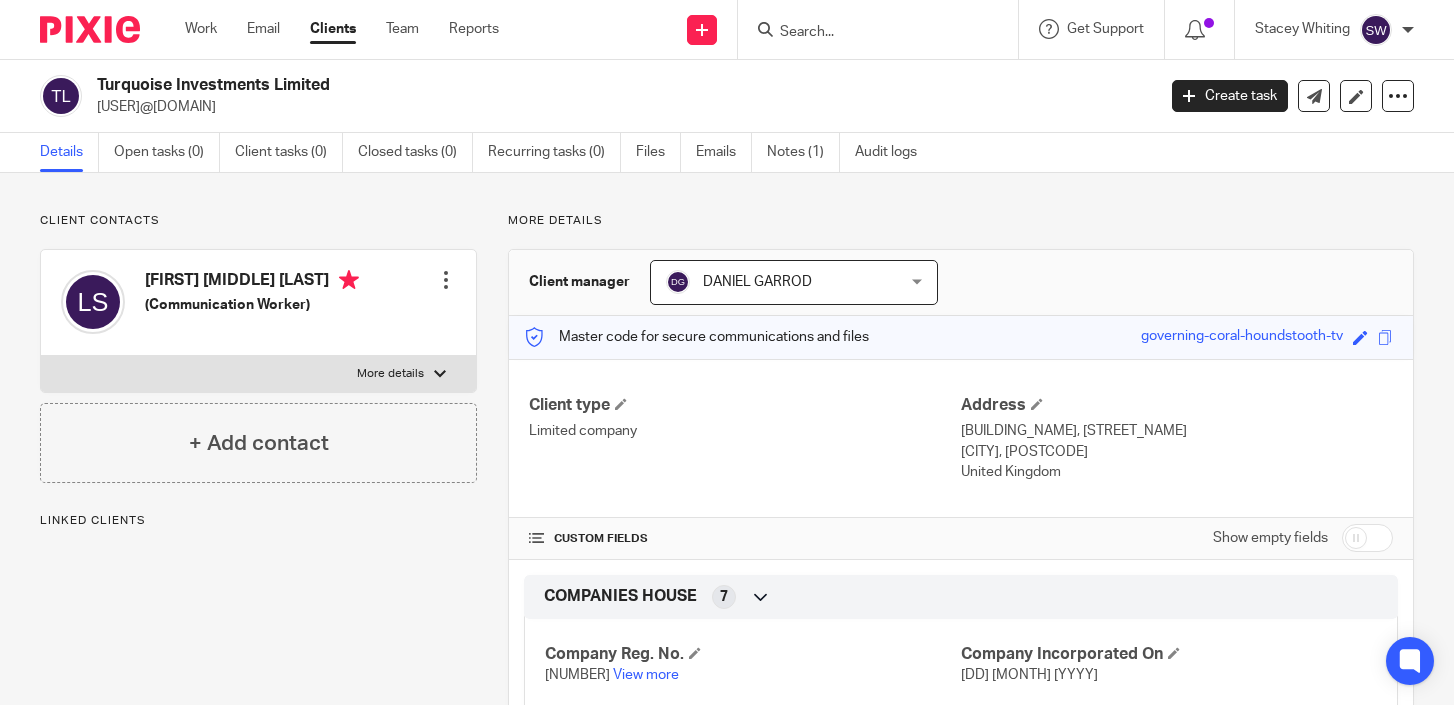 scroll, scrollTop: 0, scrollLeft: 0, axis: both 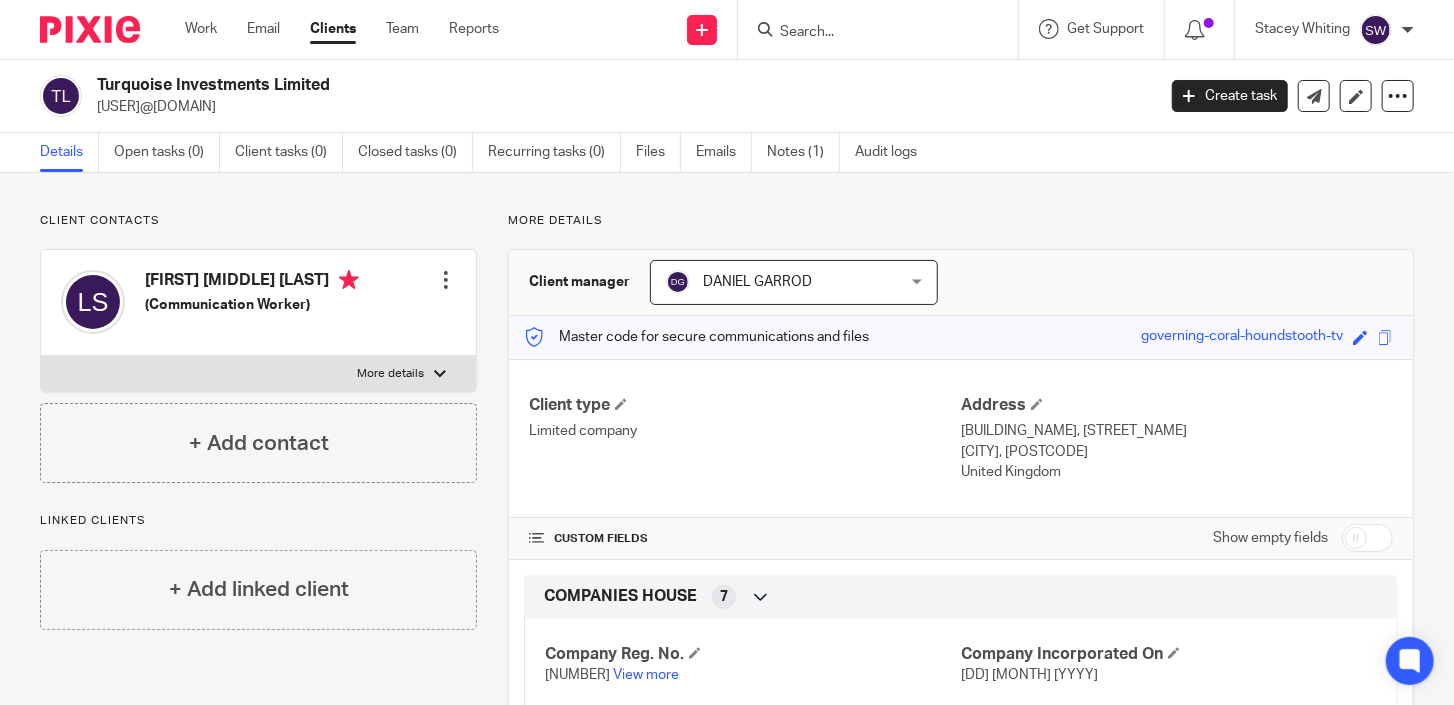 click at bounding box center [868, 33] 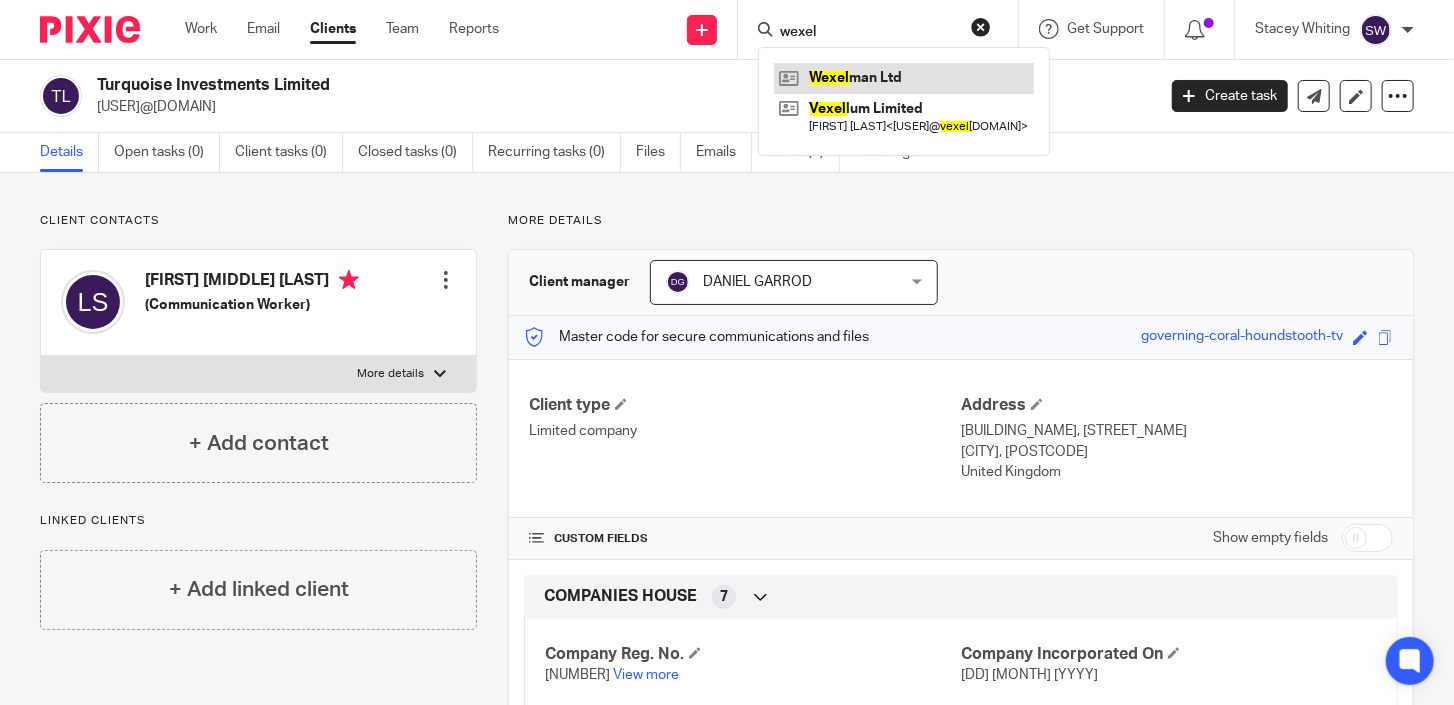 type on "wexel" 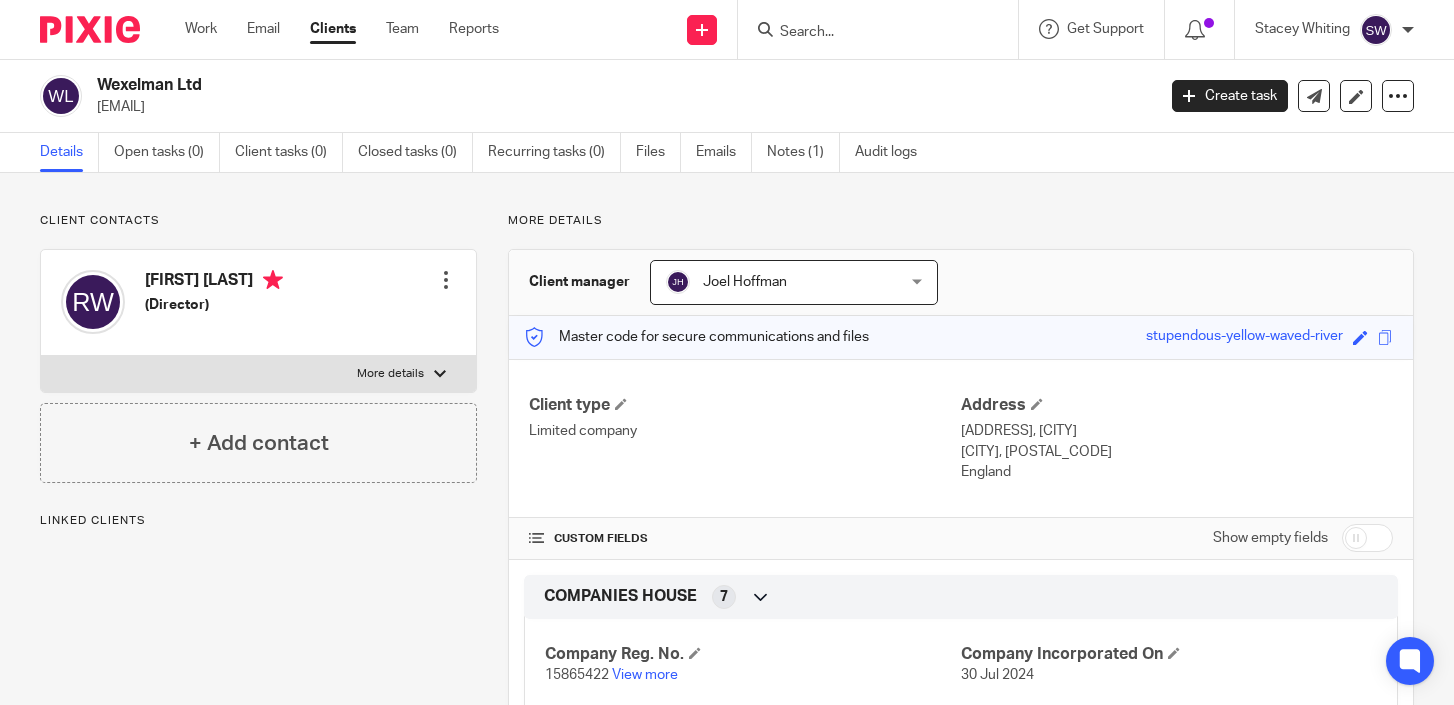 scroll, scrollTop: 0, scrollLeft: 0, axis: both 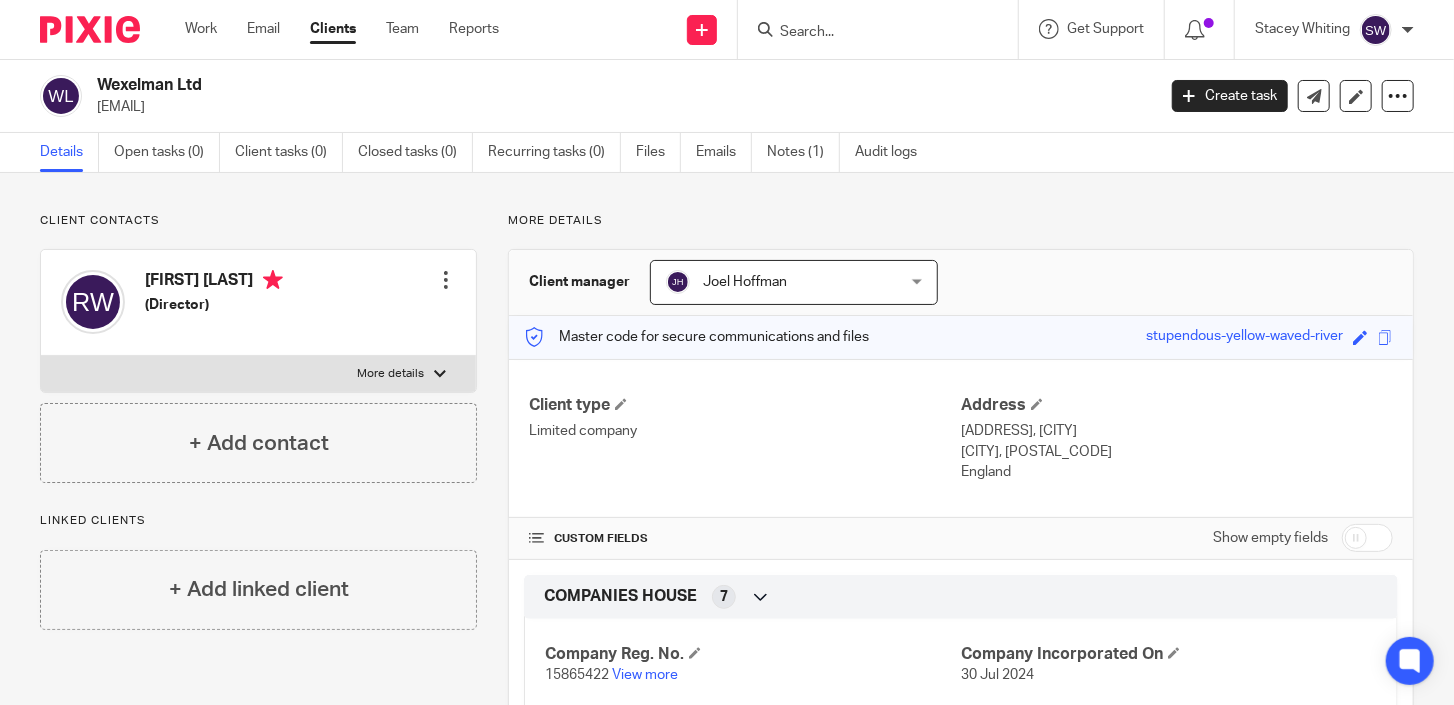 click at bounding box center (868, 33) 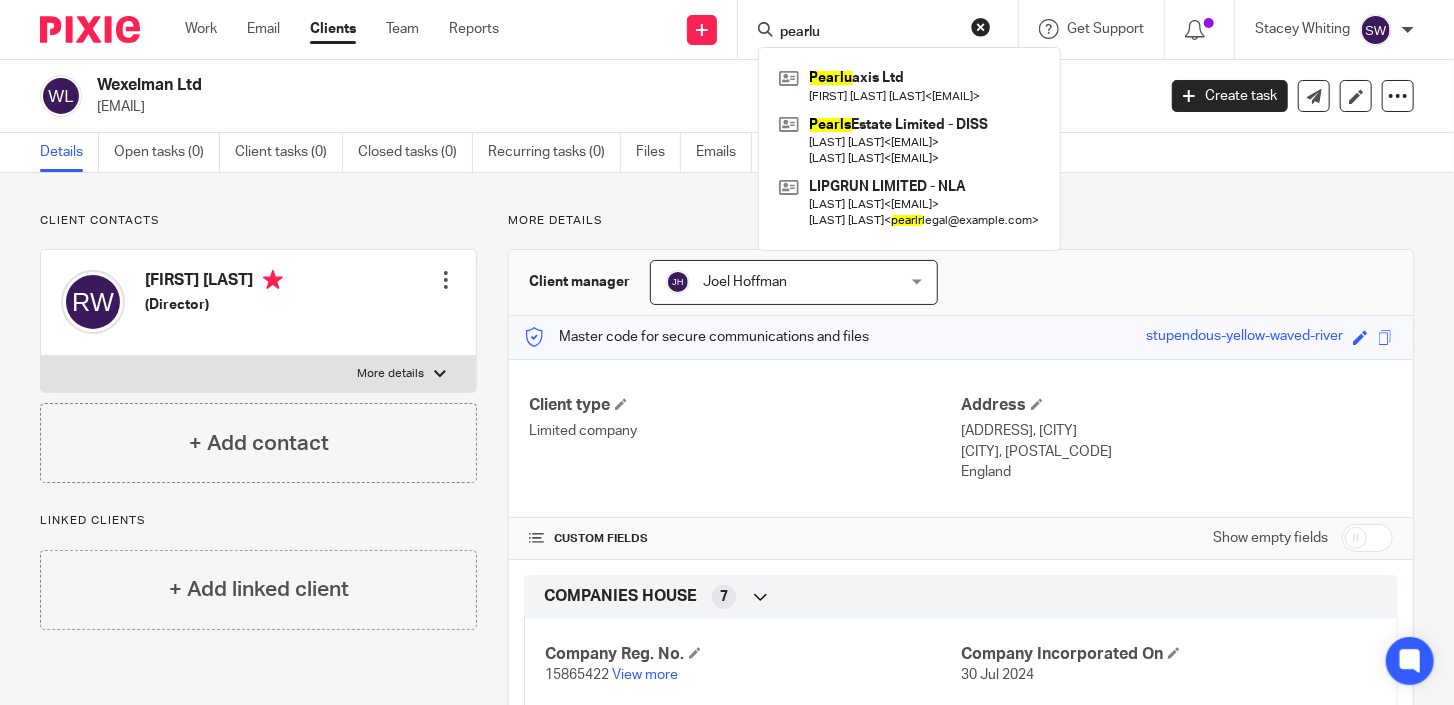 type on "pearlu" 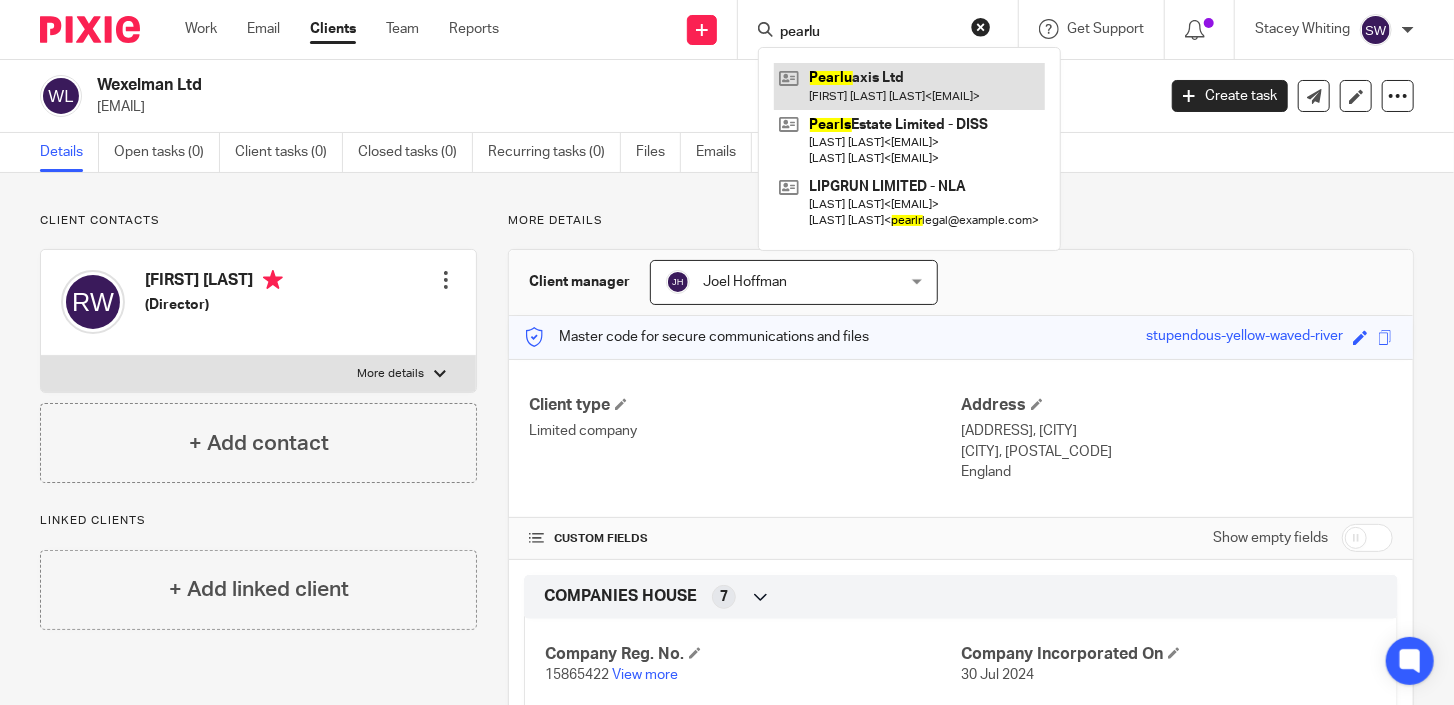 click at bounding box center [909, 86] 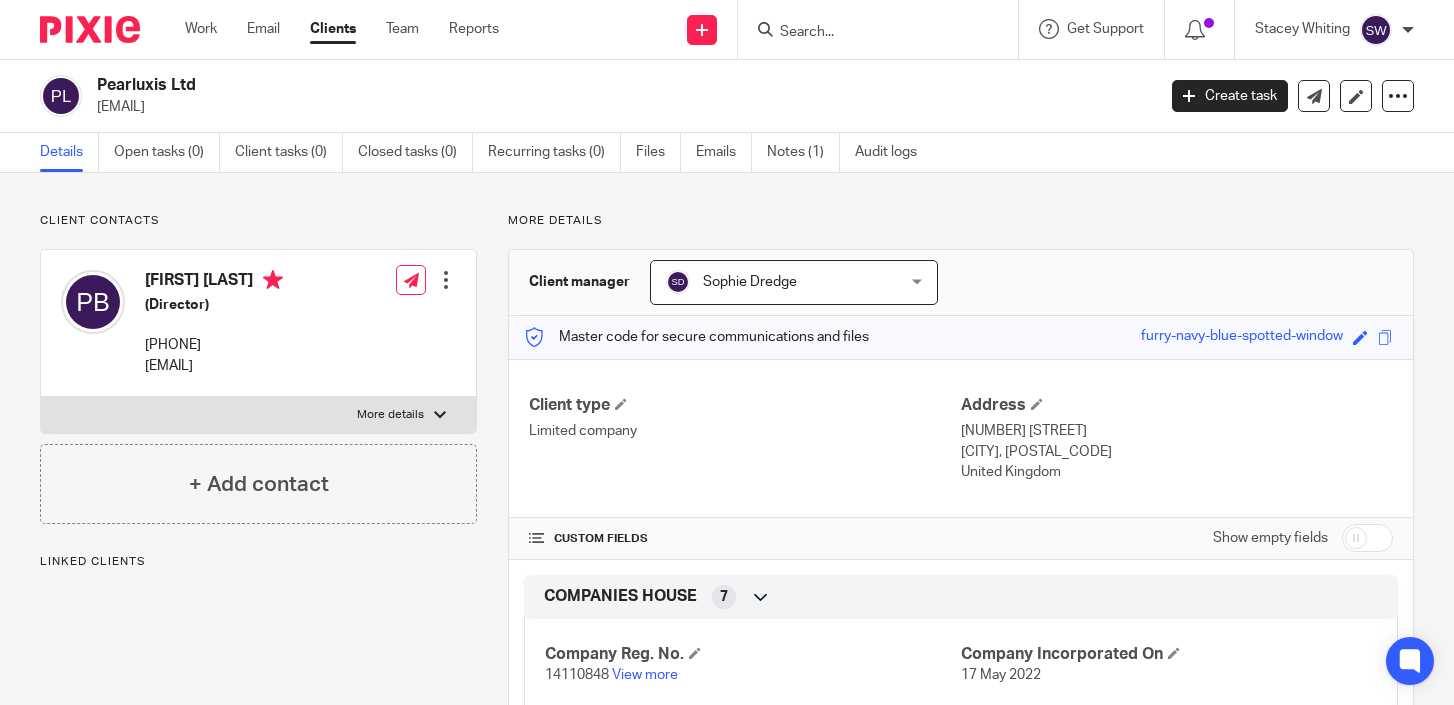 scroll, scrollTop: 0, scrollLeft: 0, axis: both 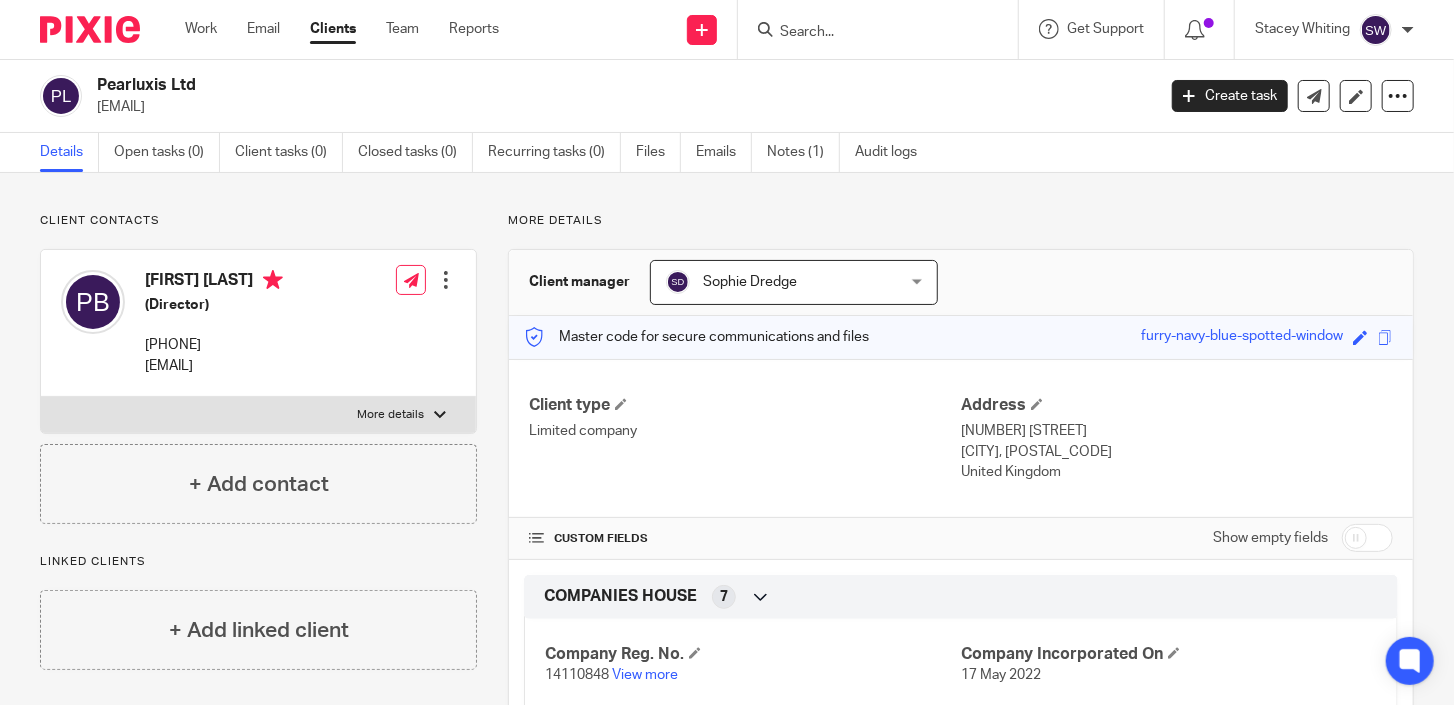click at bounding box center [868, 33] 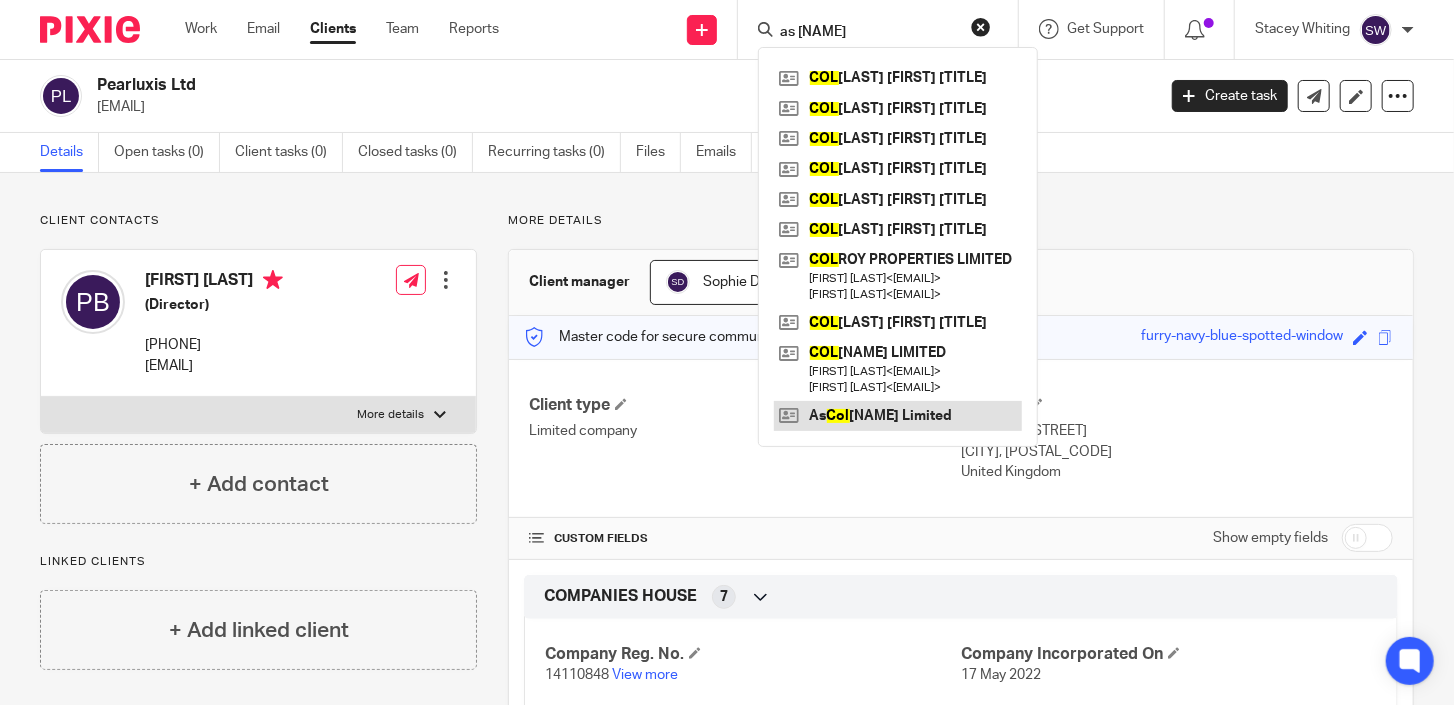 type on "as [NAME]" 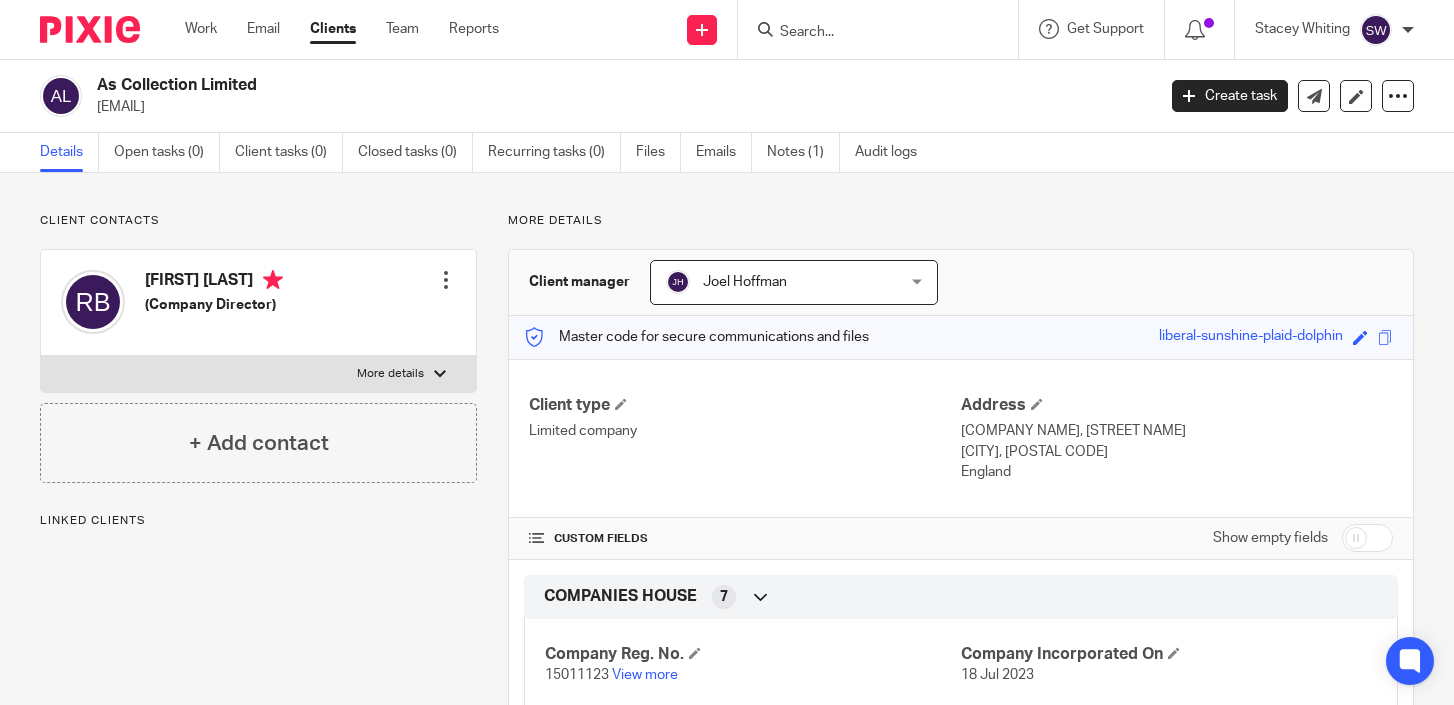scroll, scrollTop: 0, scrollLeft: 0, axis: both 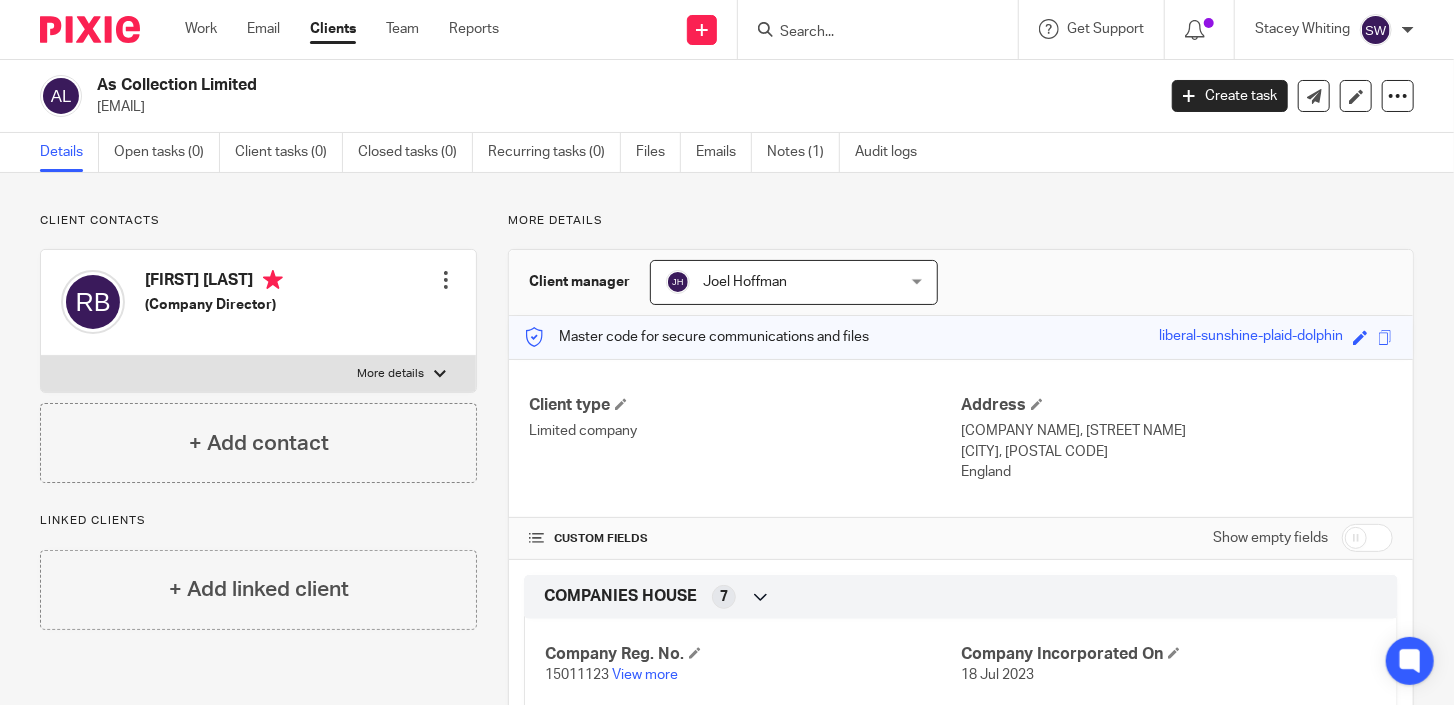 click at bounding box center (868, 33) 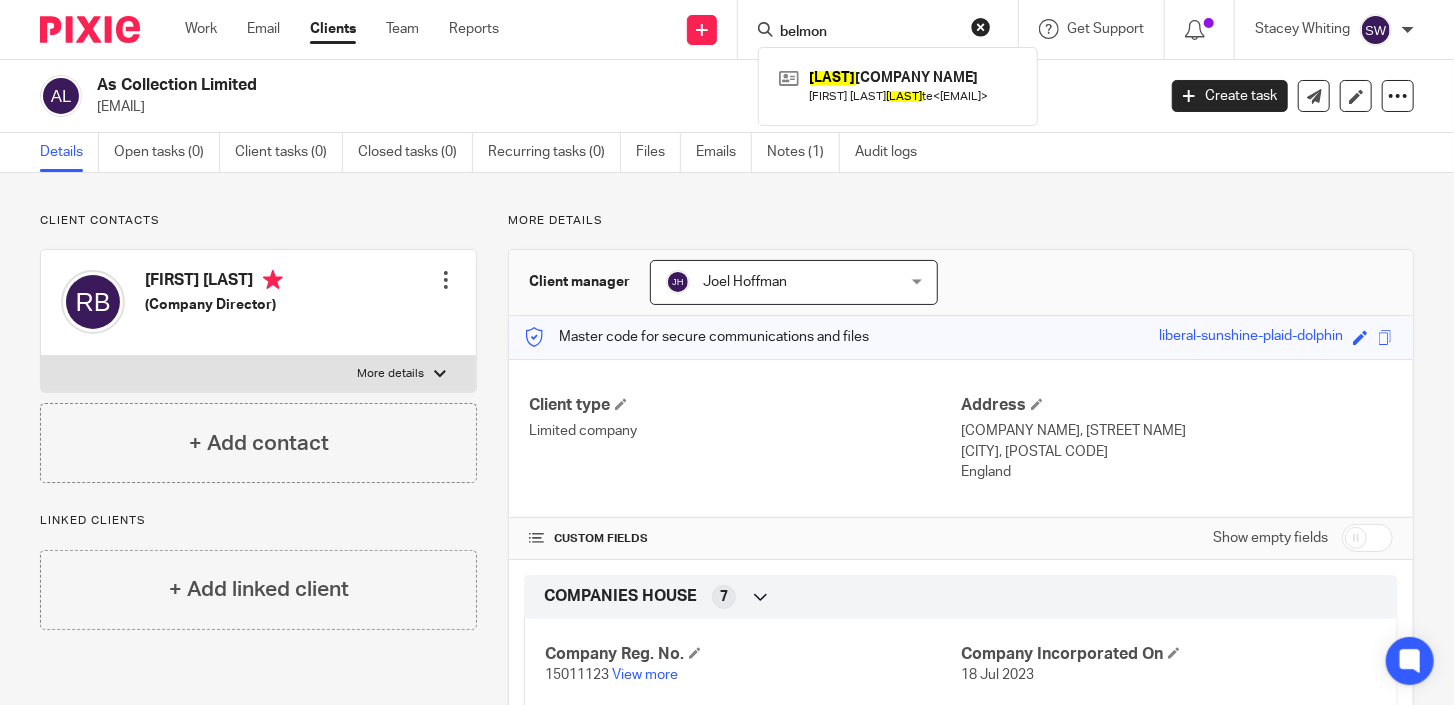 drag, startPoint x: 852, startPoint y: 33, endPoint x: 743, endPoint y: 27, distance: 109.165016 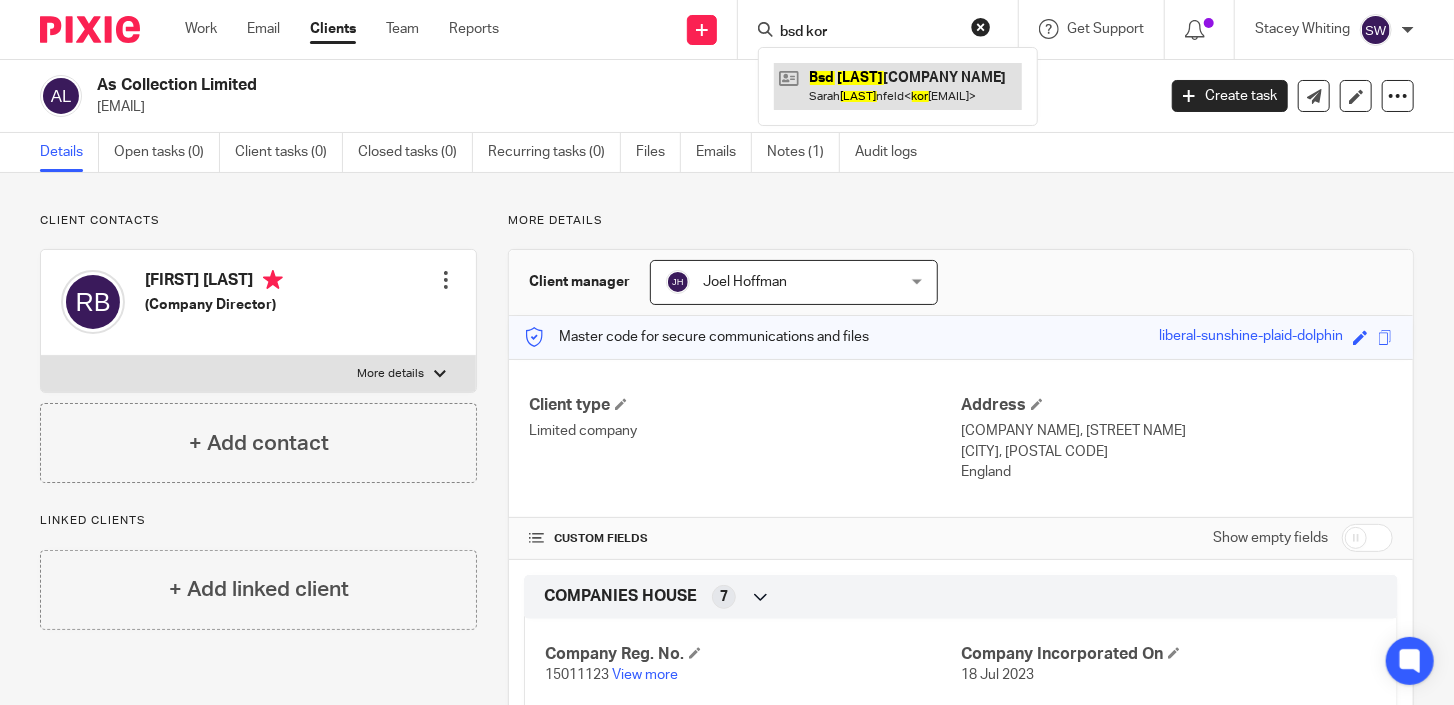 type on "bsd kor" 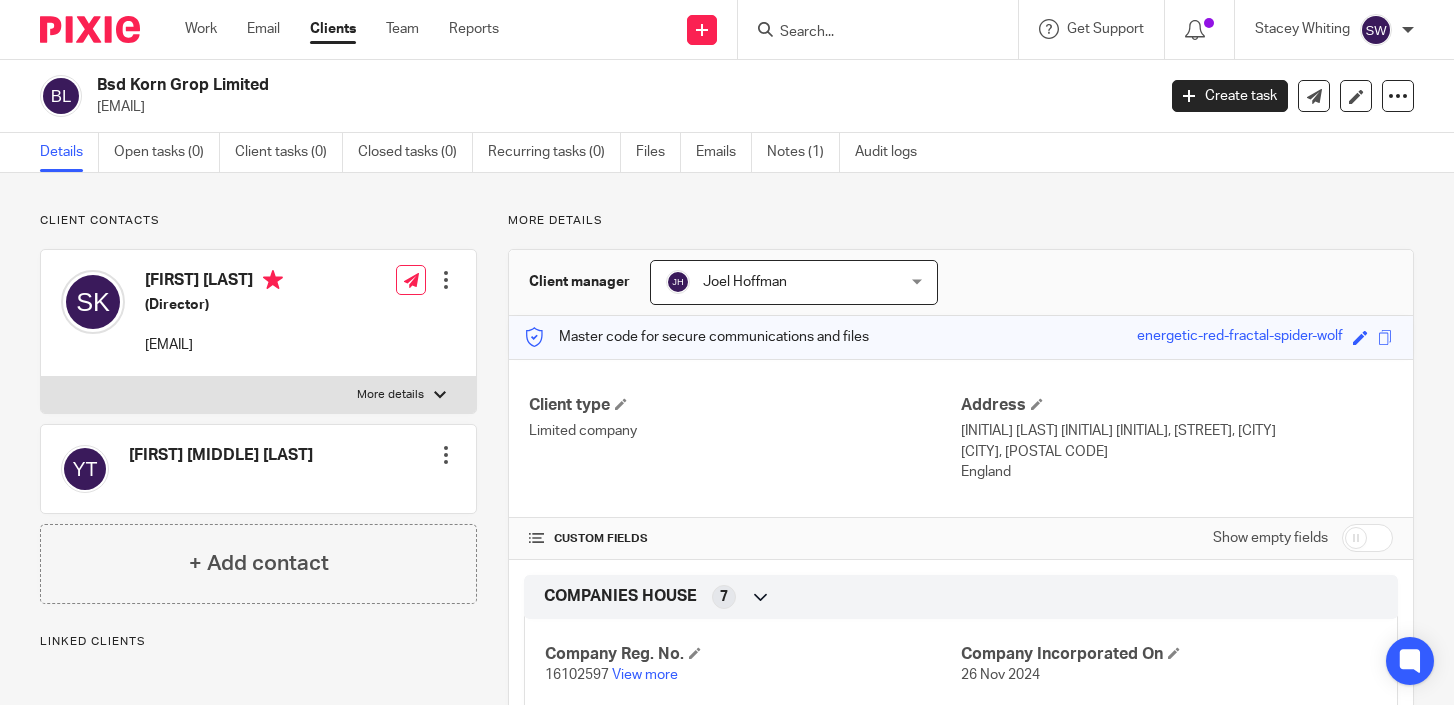 scroll, scrollTop: 0, scrollLeft: 0, axis: both 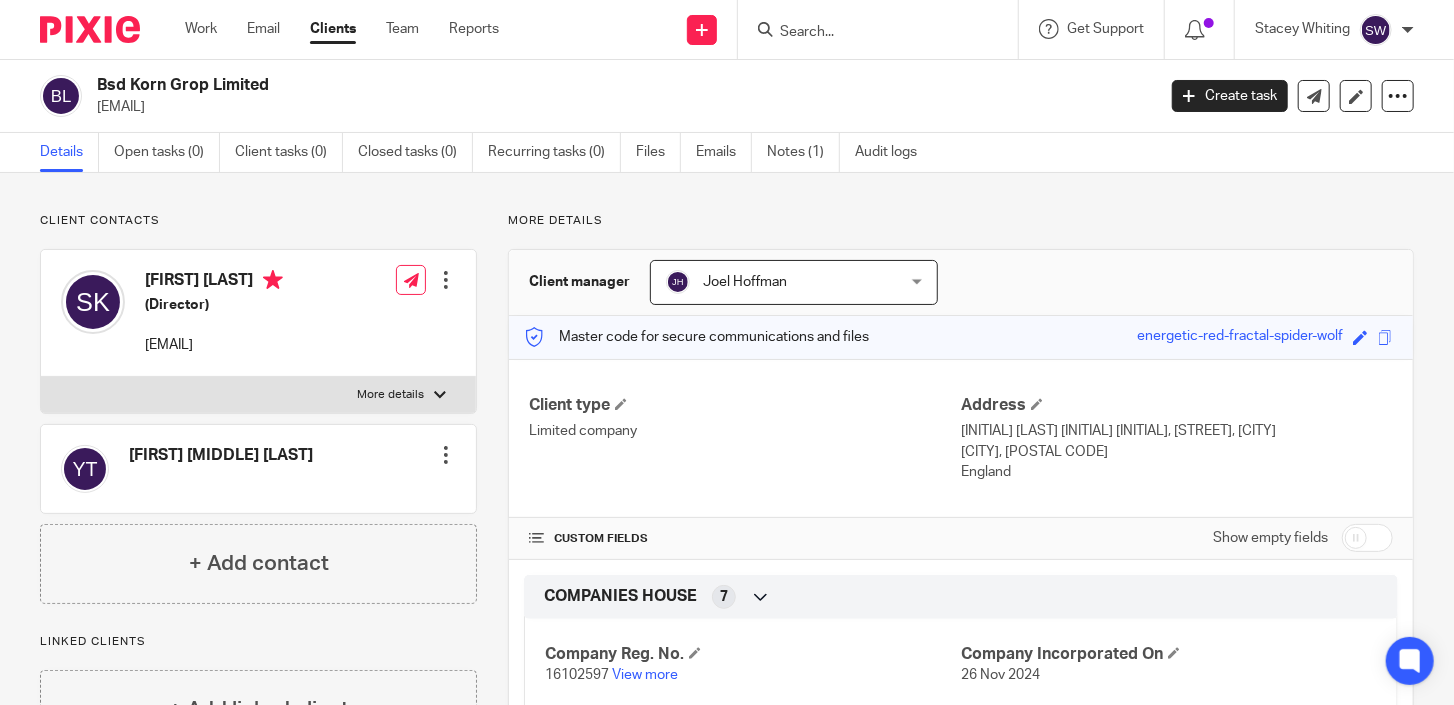 click at bounding box center (765, 29) 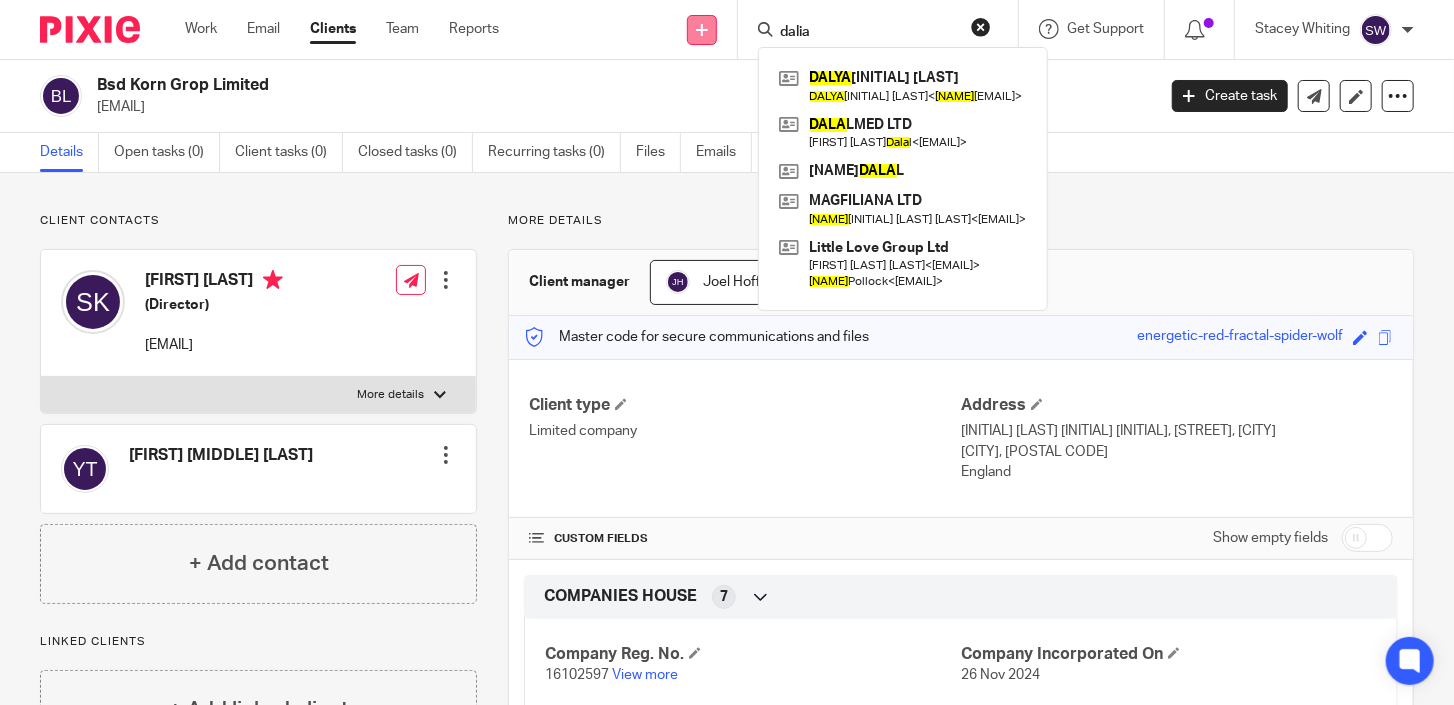 drag, startPoint x: 855, startPoint y: 32, endPoint x: 716, endPoint y: 31, distance: 139.0036 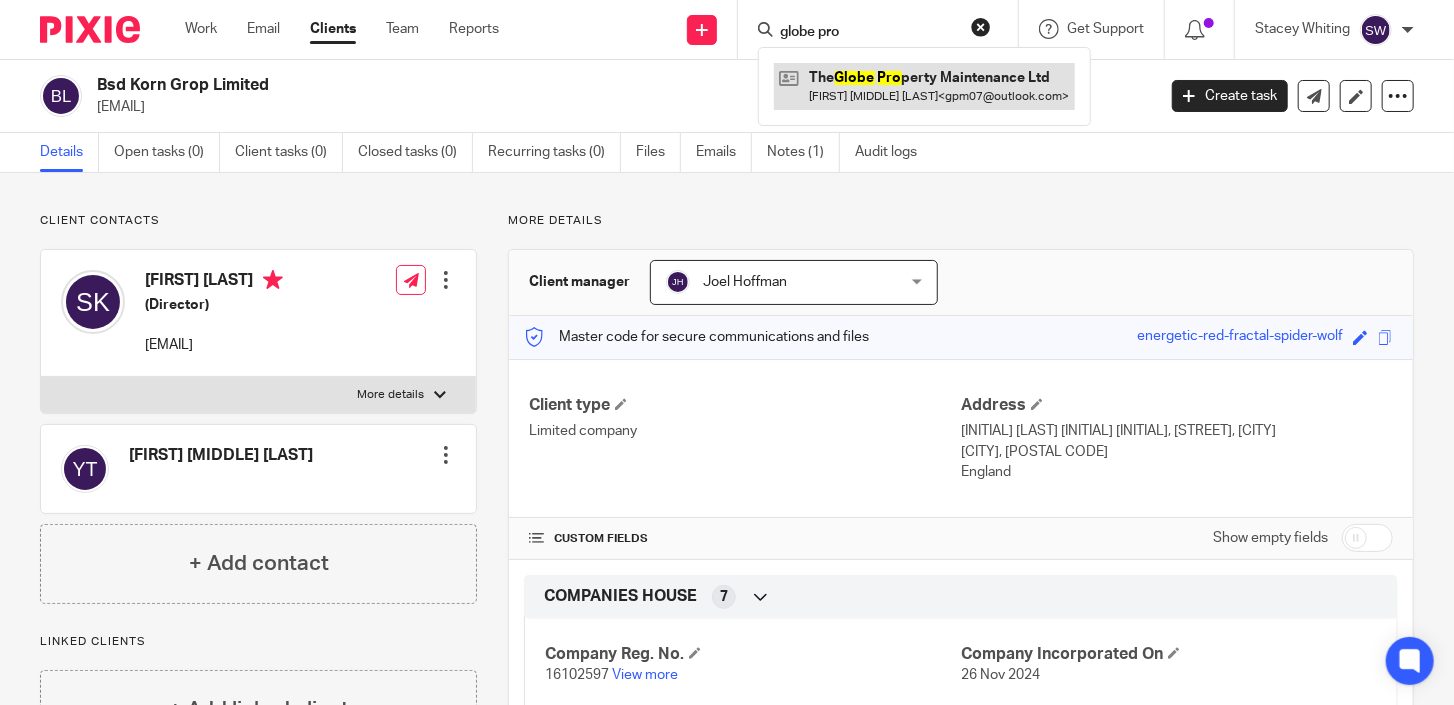 type on "globe pro" 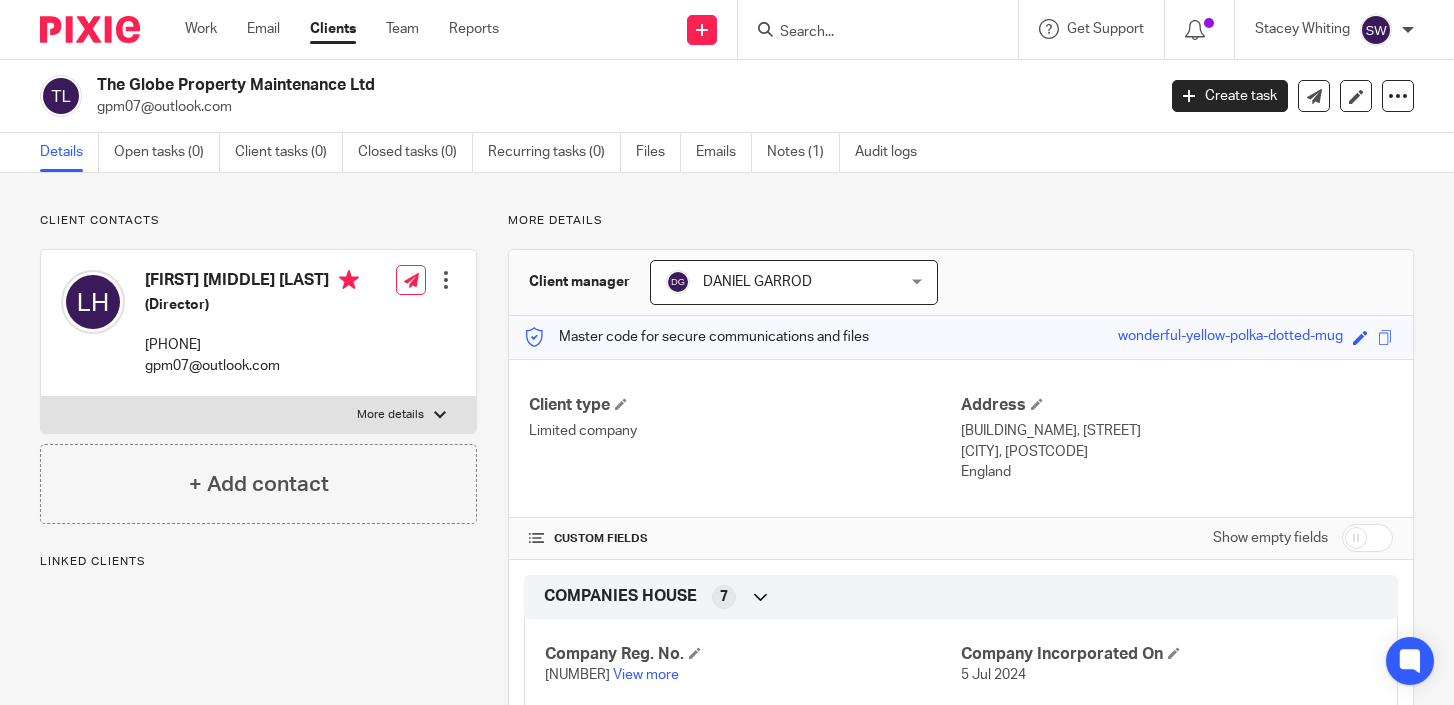 scroll, scrollTop: 0, scrollLeft: 0, axis: both 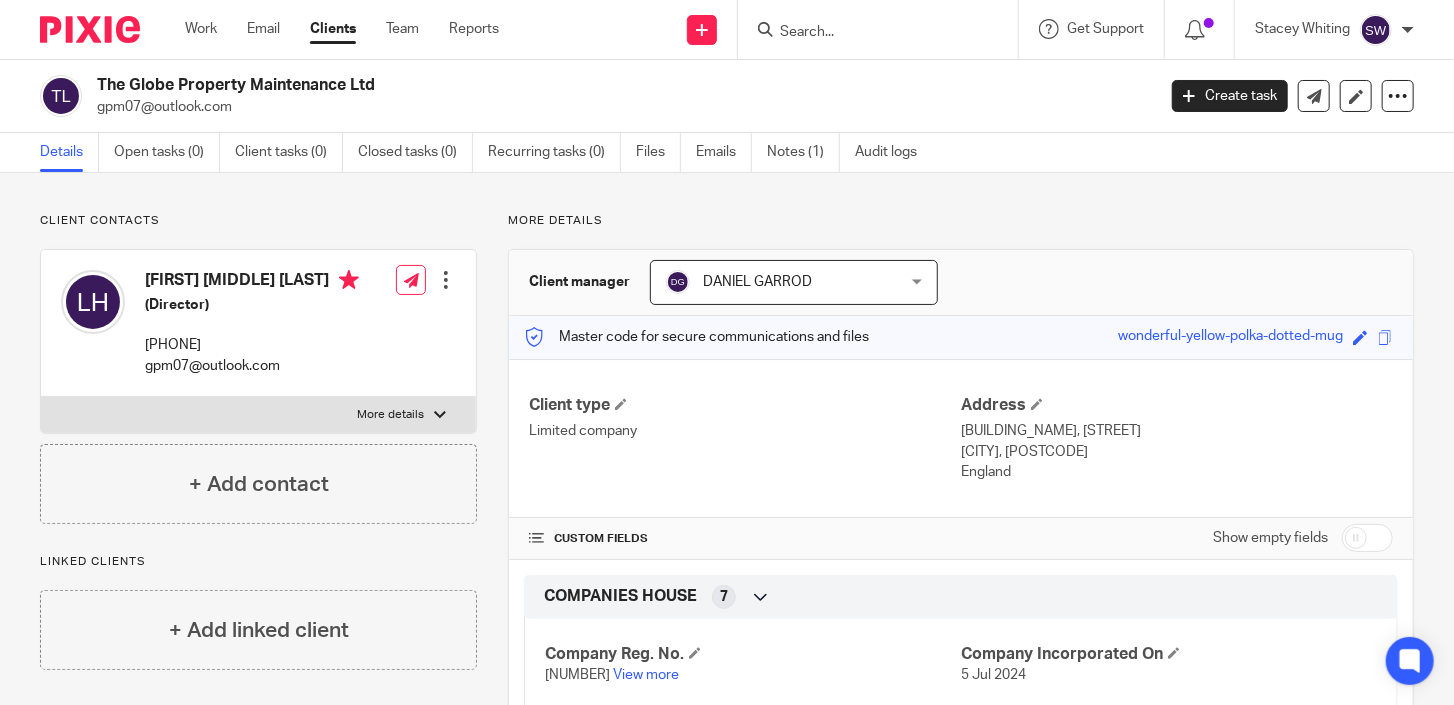 click at bounding box center [868, 33] 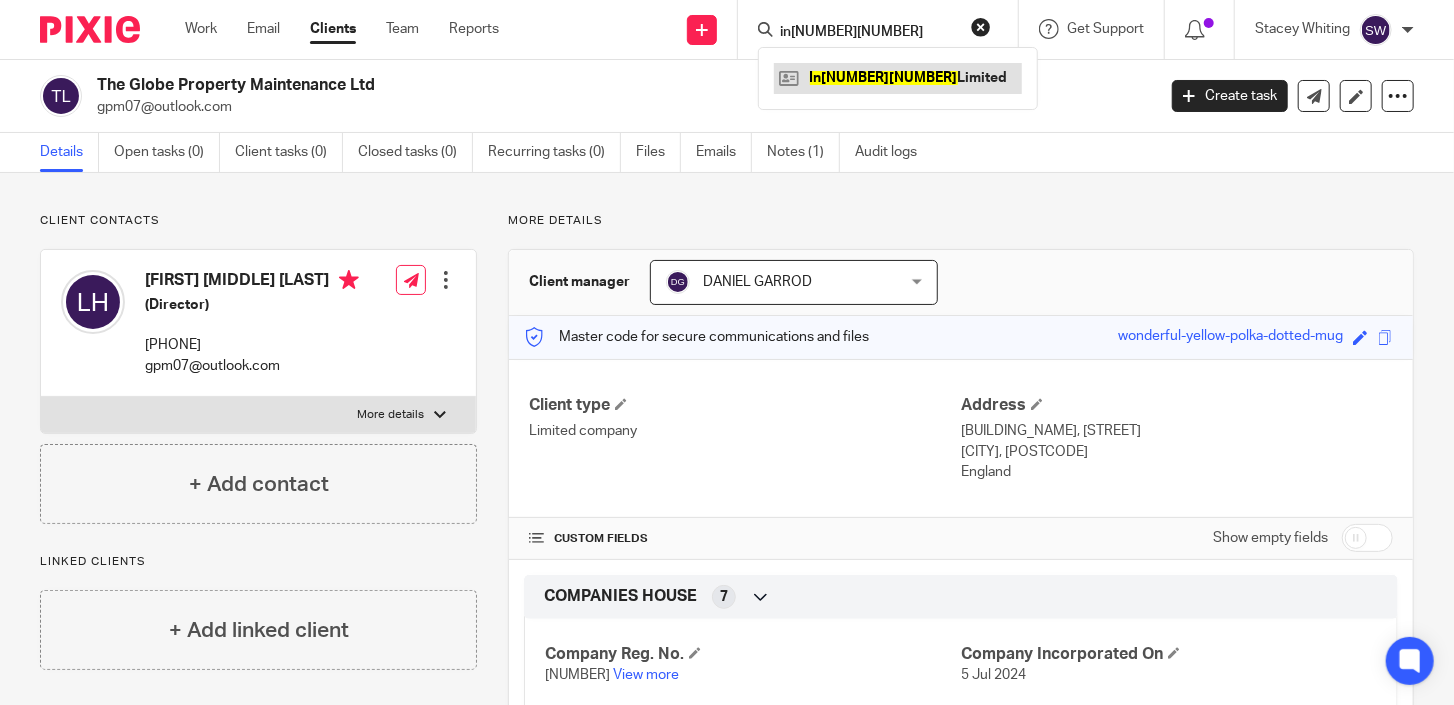 type on "in111" 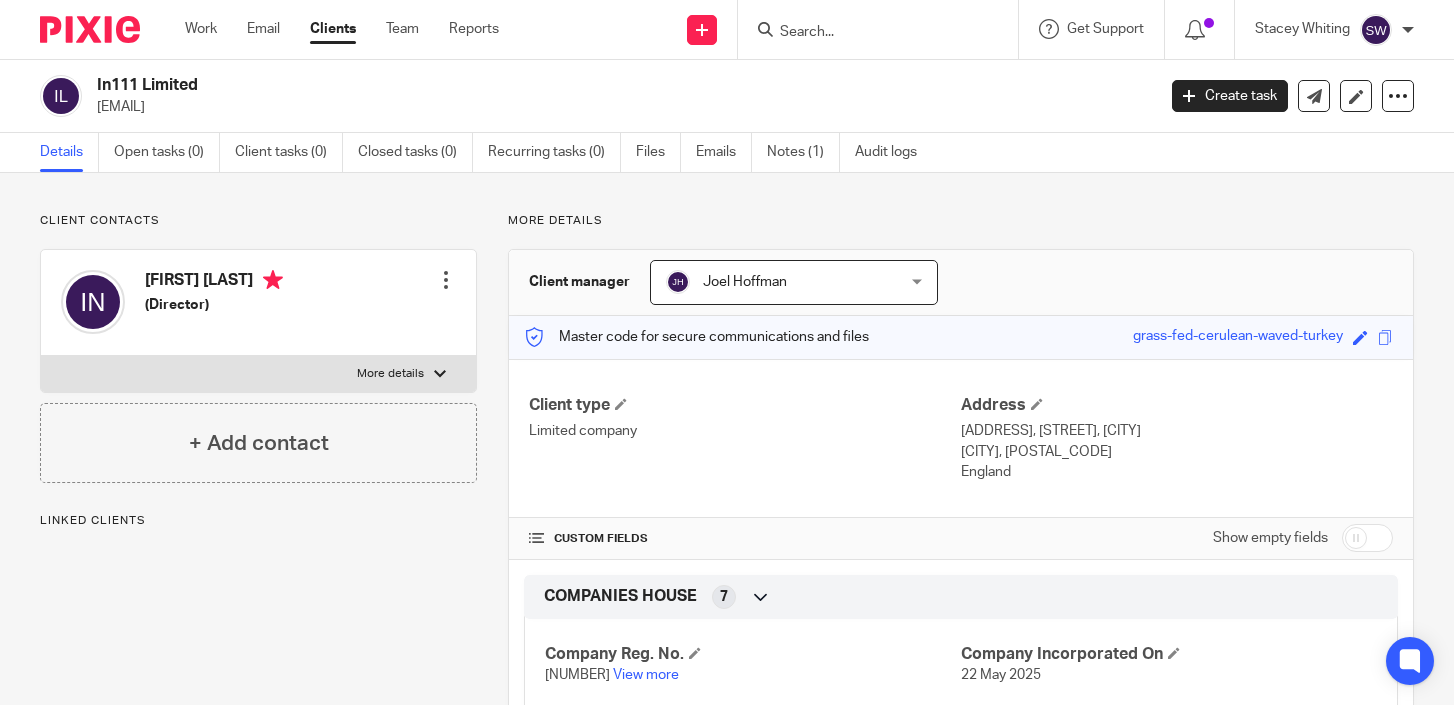 scroll, scrollTop: 0, scrollLeft: 0, axis: both 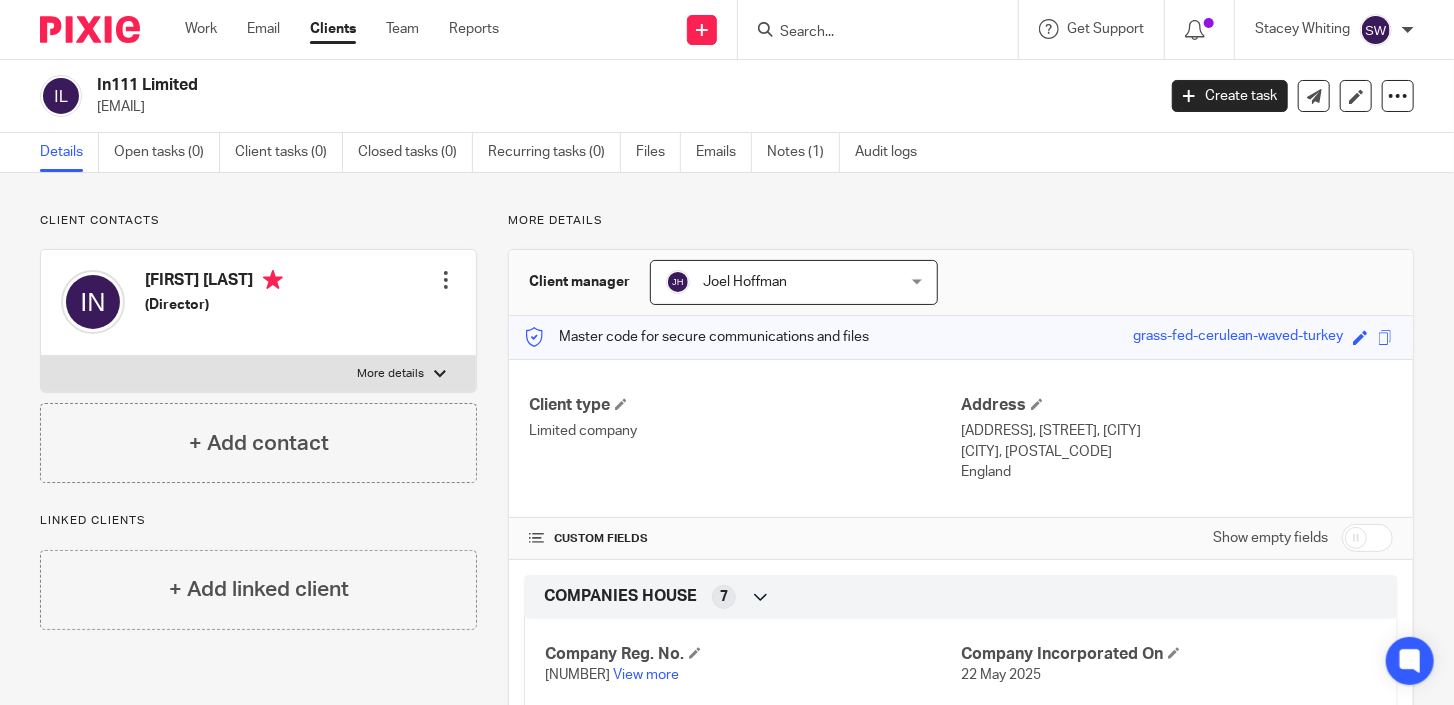 click at bounding box center [868, 33] 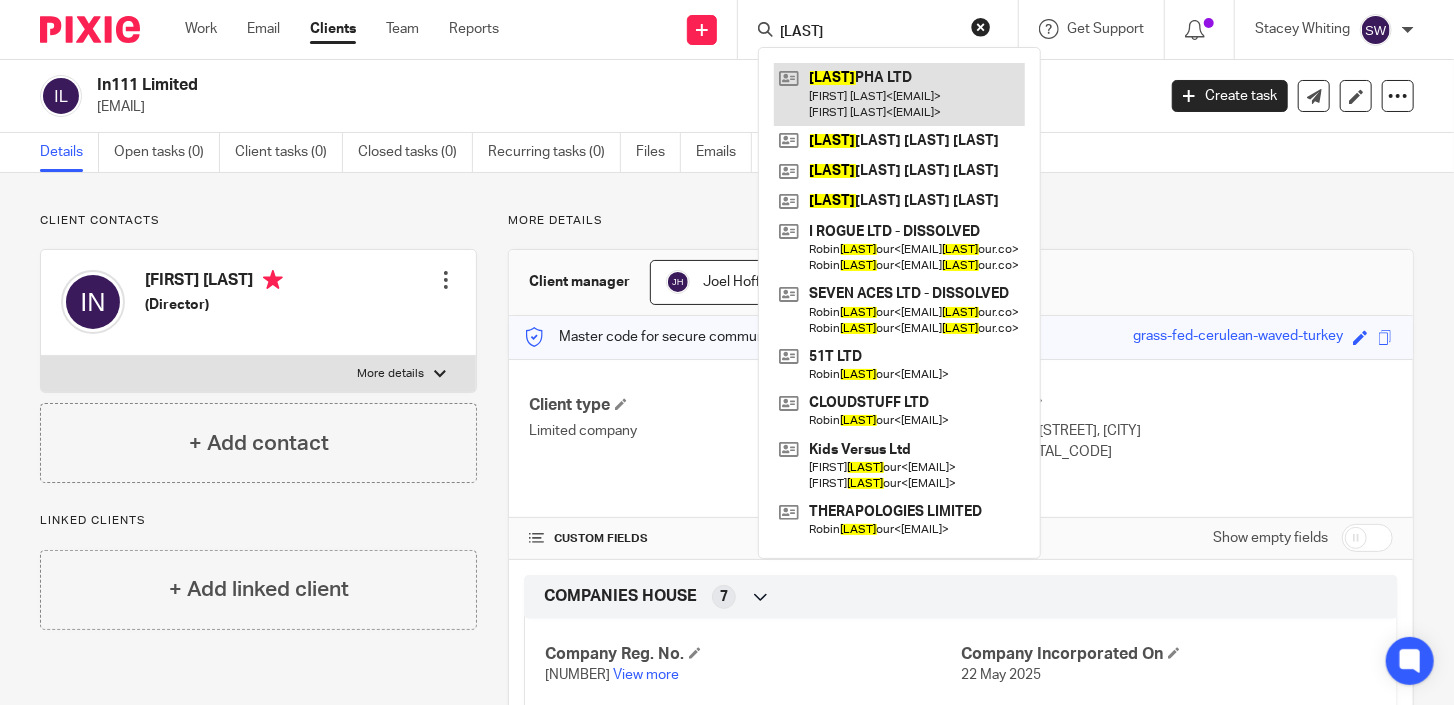 type on "[LAST]" 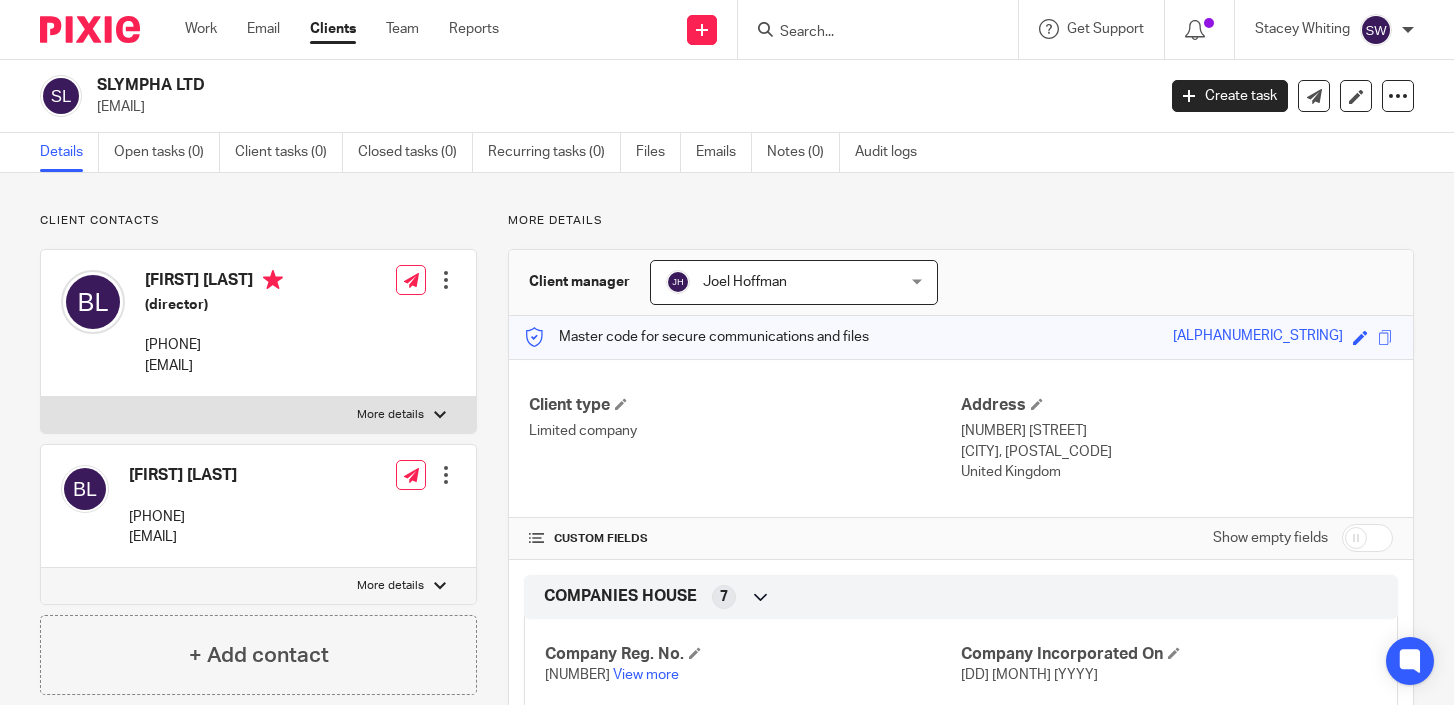 scroll, scrollTop: 0, scrollLeft: 0, axis: both 